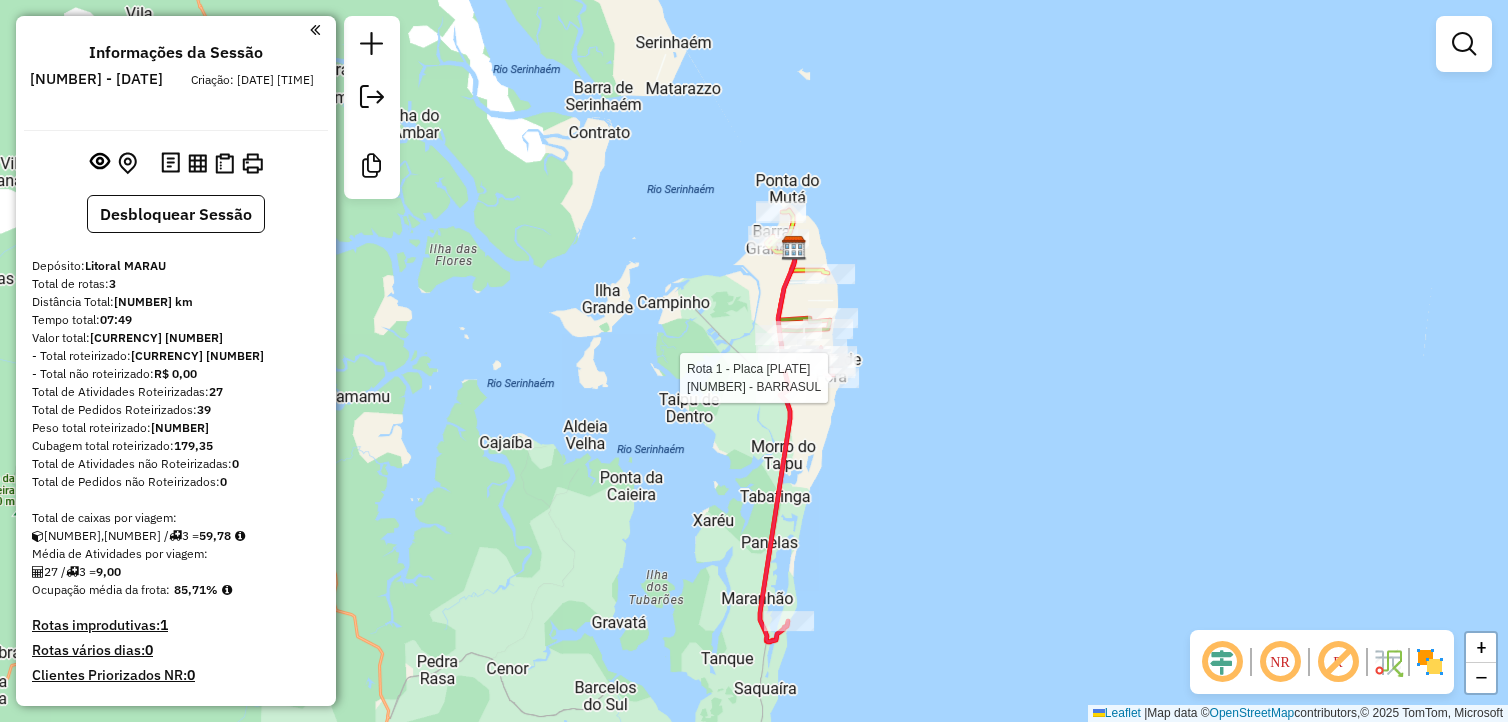 scroll, scrollTop: 0, scrollLeft: 0, axis: both 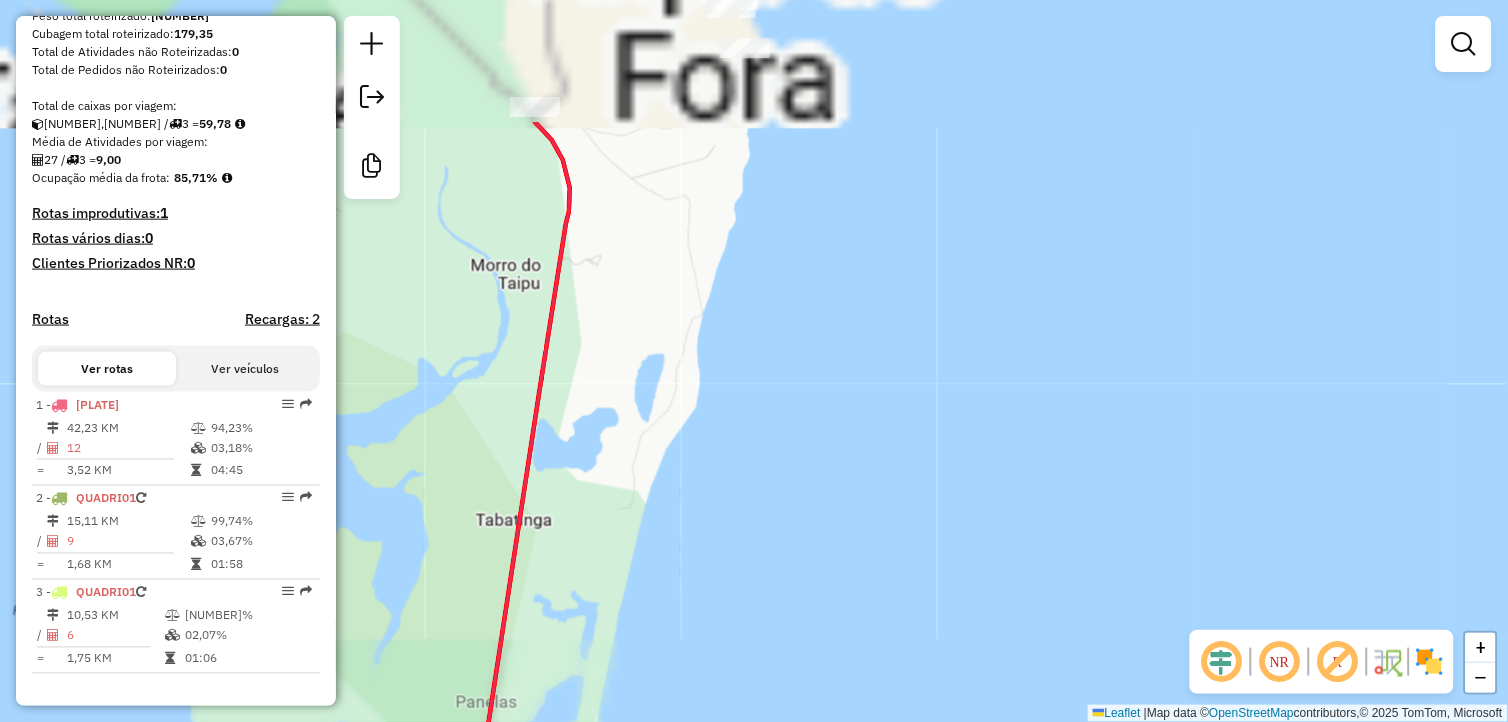 drag, startPoint x: 731, startPoint y: 306, endPoint x: 874, endPoint y: 526, distance: 262.39093 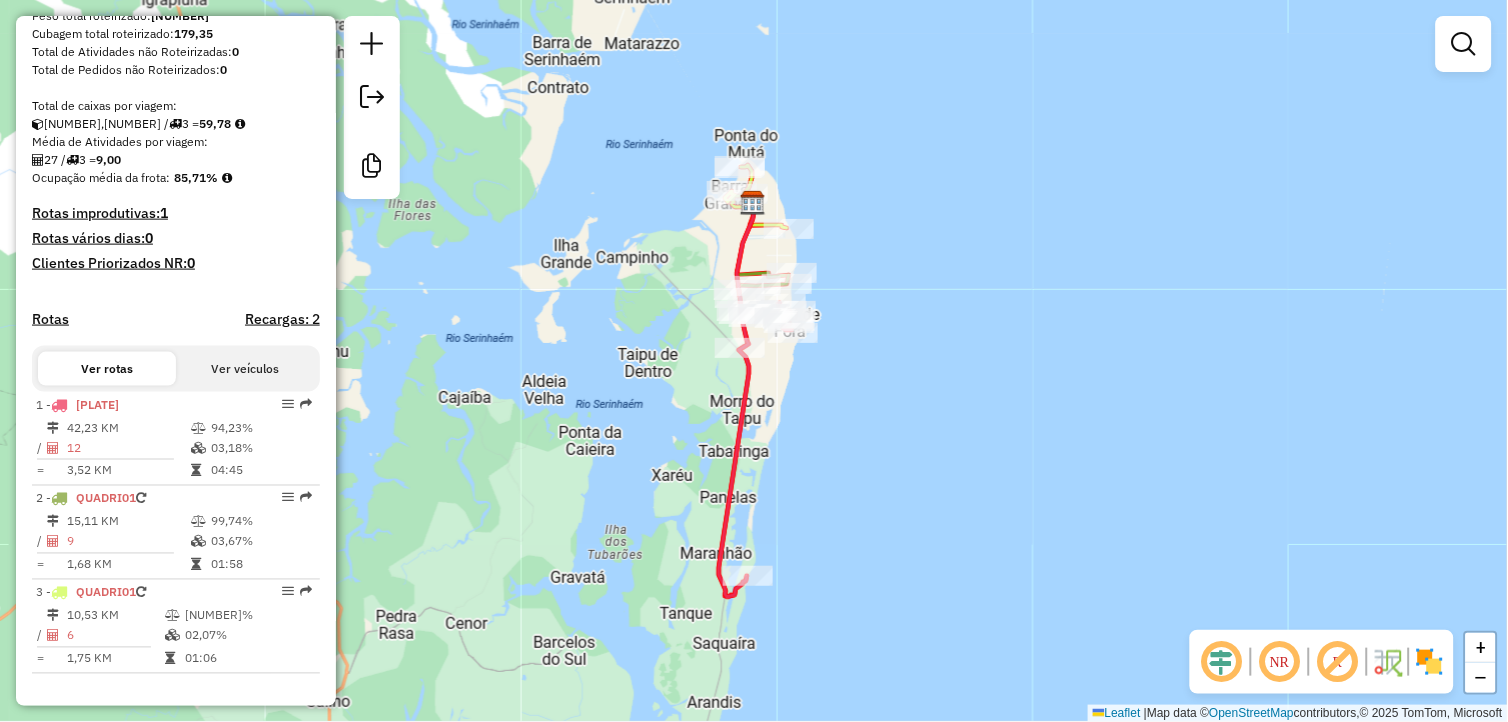 drag, startPoint x: 816, startPoint y: 332, endPoint x: 814, endPoint y: 365, distance: 33.06055 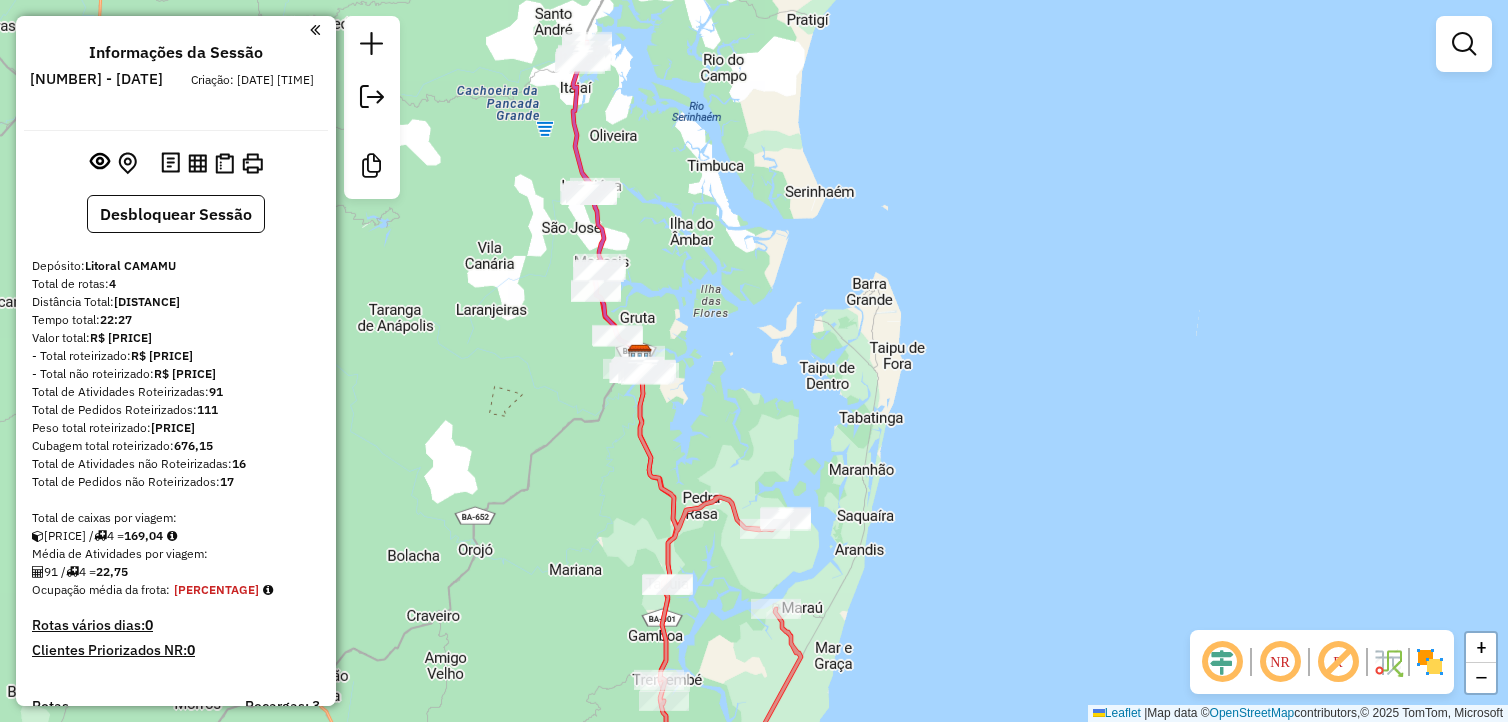 scroll, scrollTop: 0, scrollLeft: 0, axis: both 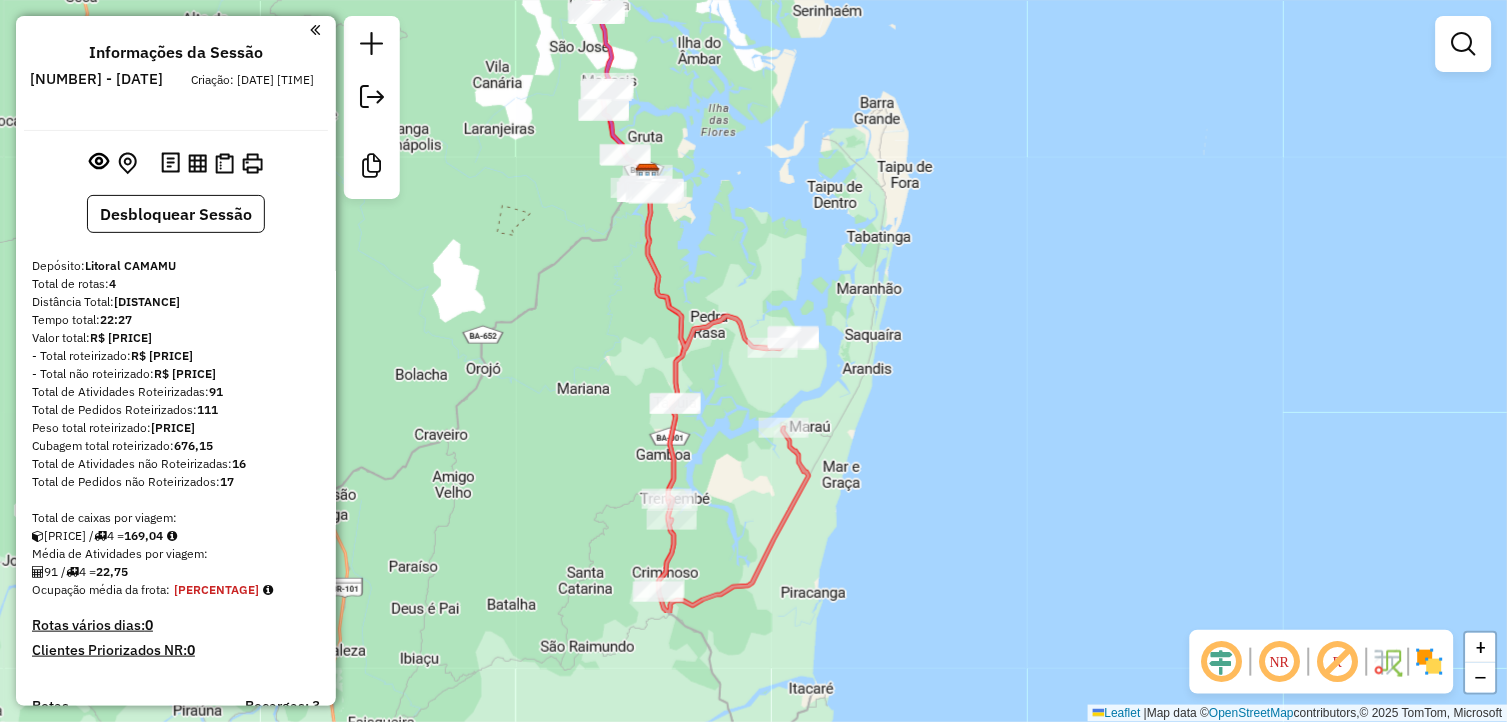 drag, startPoint x: 870, startPoint y: 542, endPoint x: 878, endPoint y: 361, distance: 181.17671 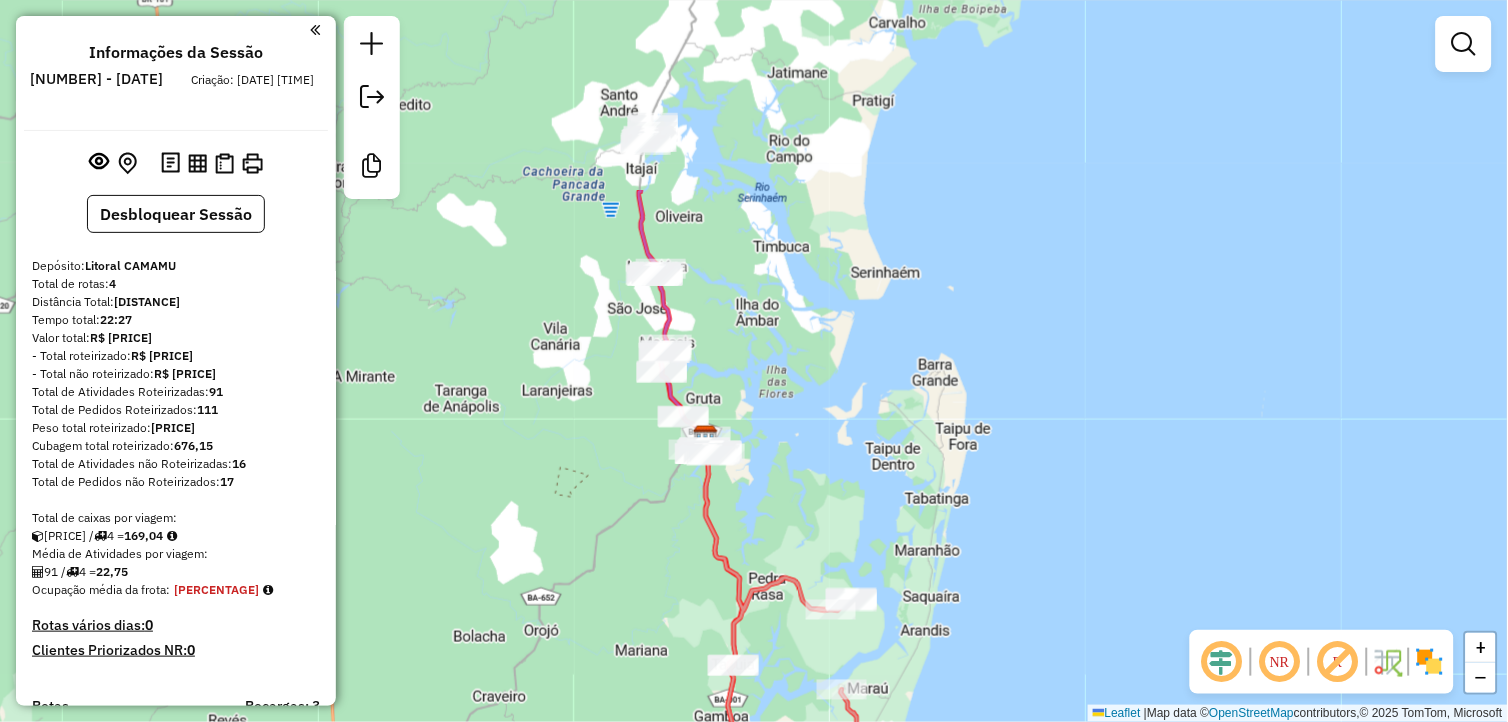 drag, startPoint x: 682, startPoint y: 167, endPoint x: 744, endPoint y: 447, distance: 286.78214 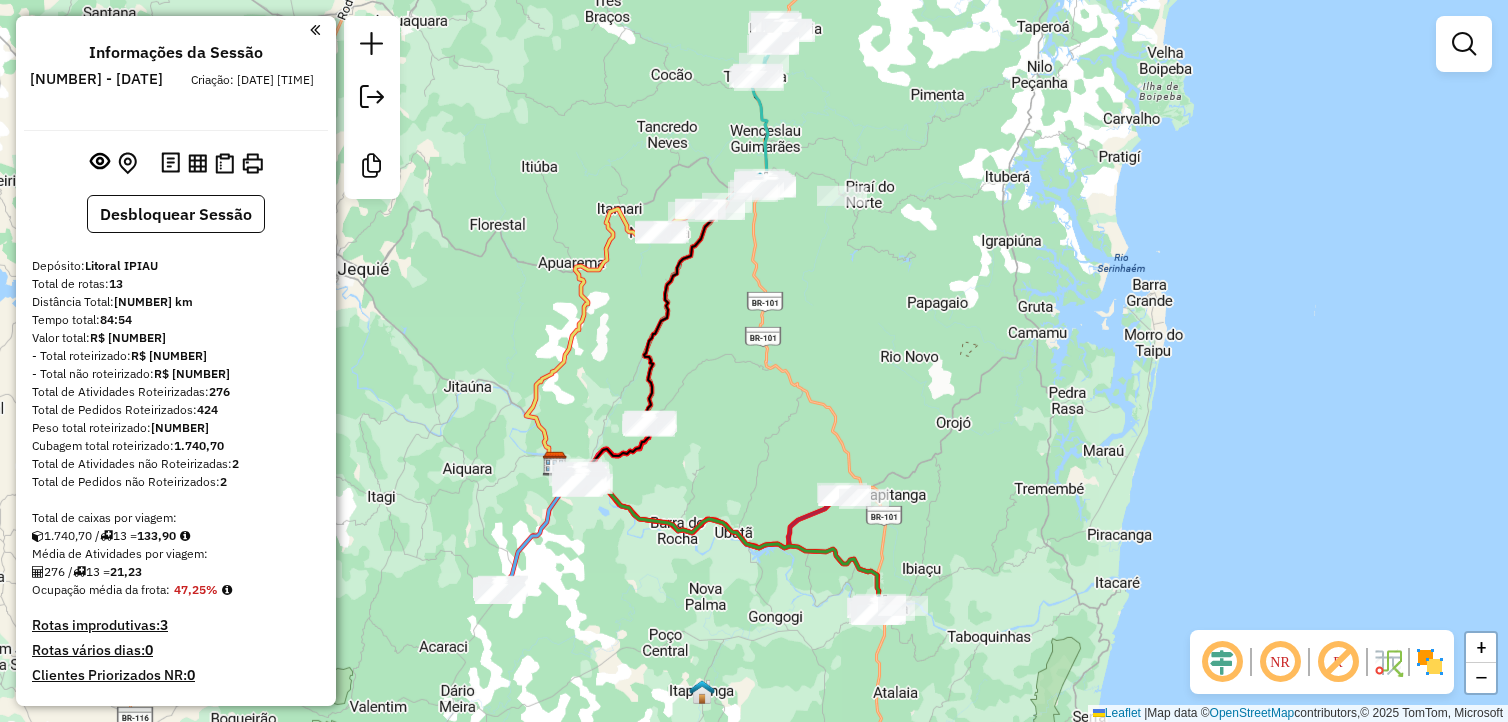 scroll, scrollTop: 0, scrollLeft: 0, axis: both 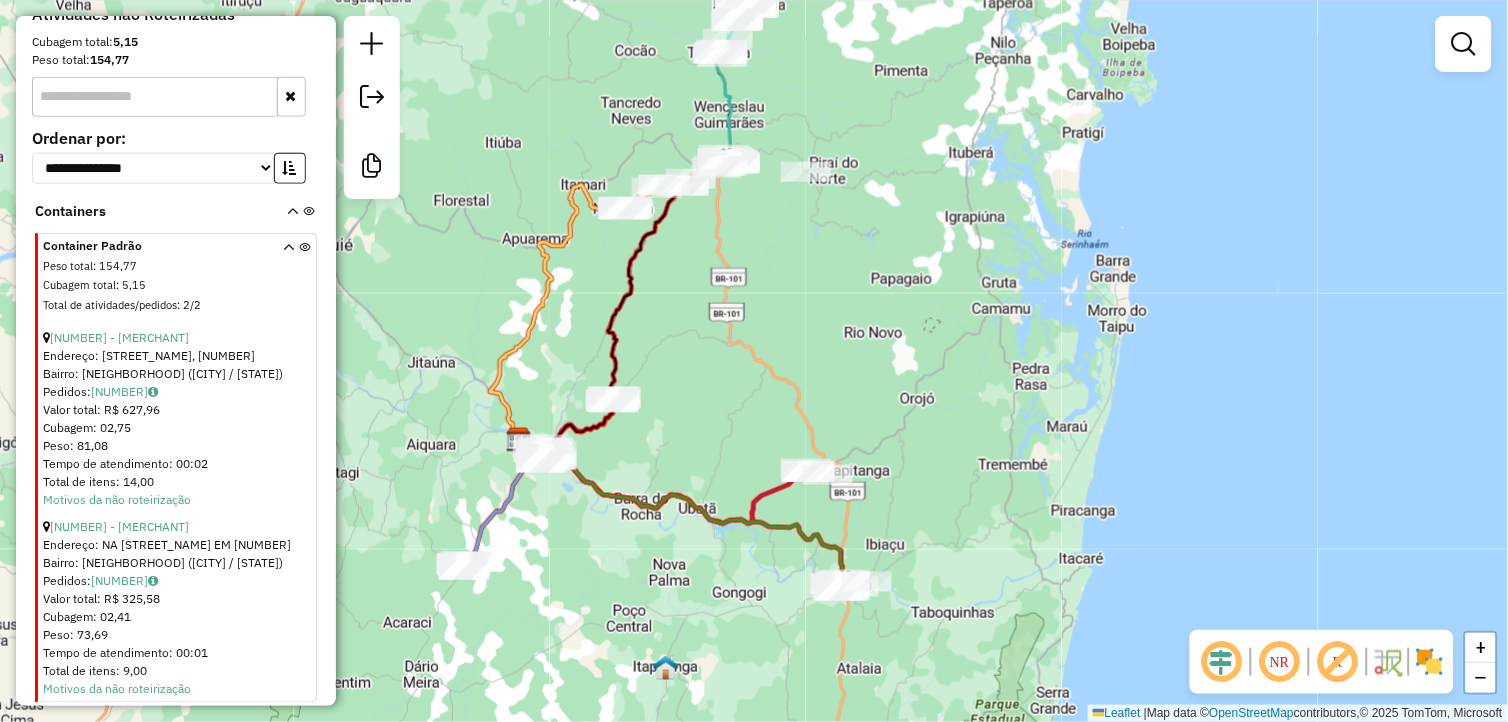 drag, startPoint x: 946, startPoint y: 332, endPoint x: 922, endPoint y: 244, distance: 91.214035 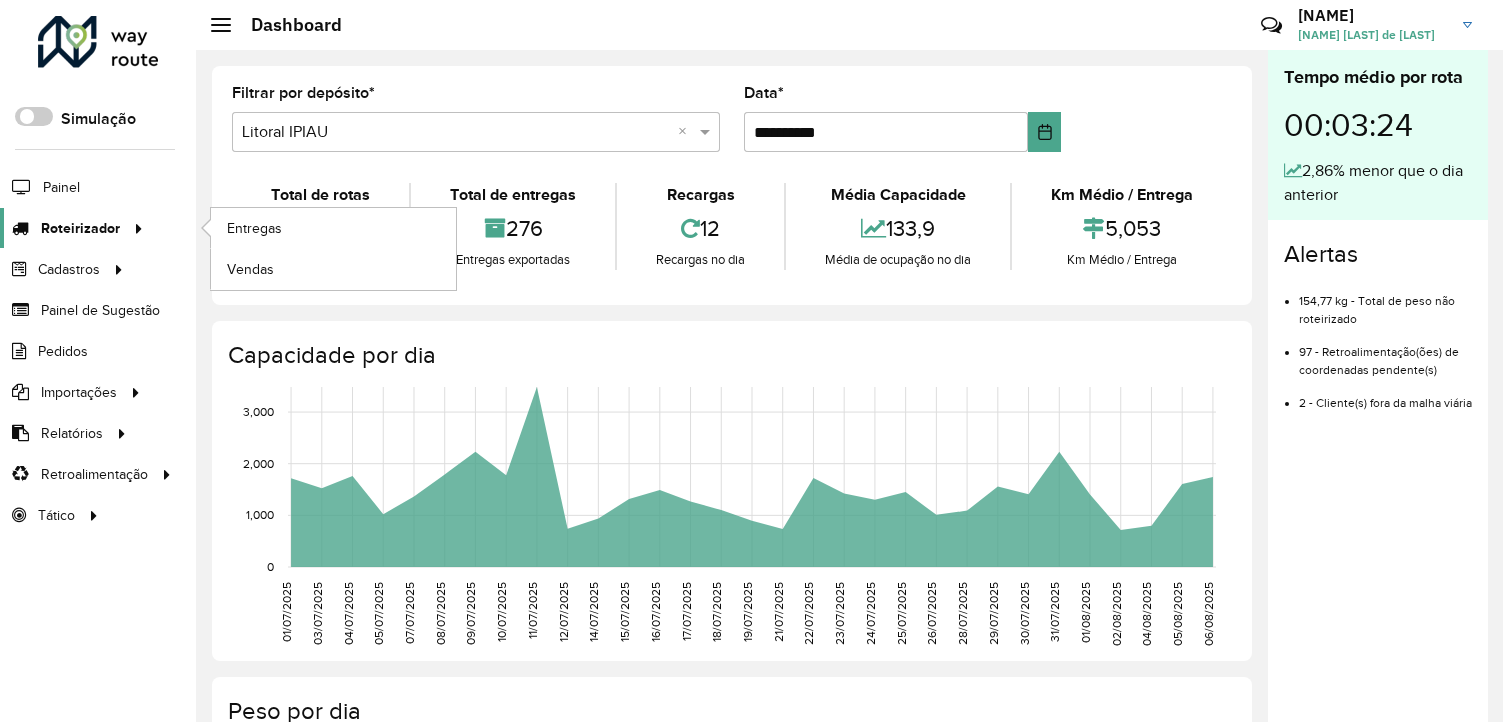 scroll, scrollTop: 0, scrollLeft: 0, axis: both 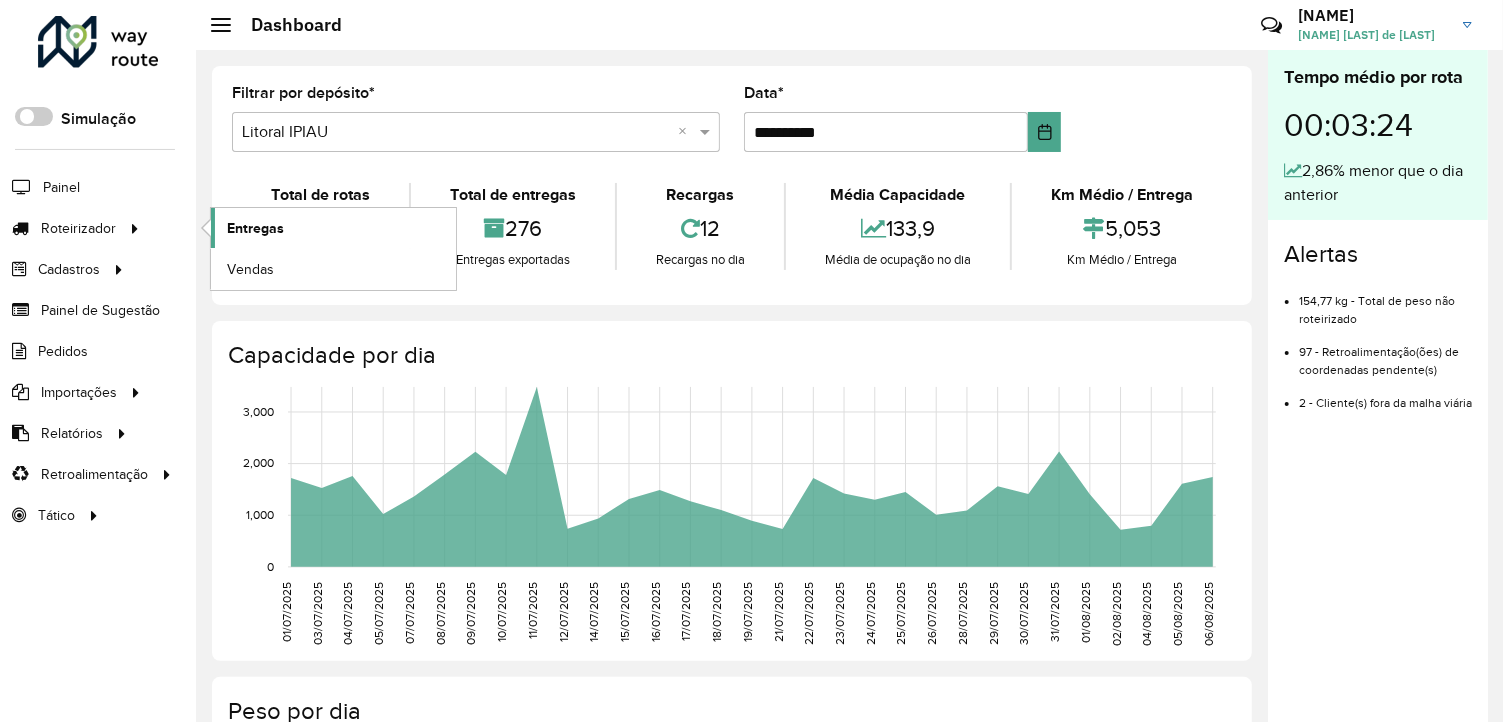 click on "Entregas" 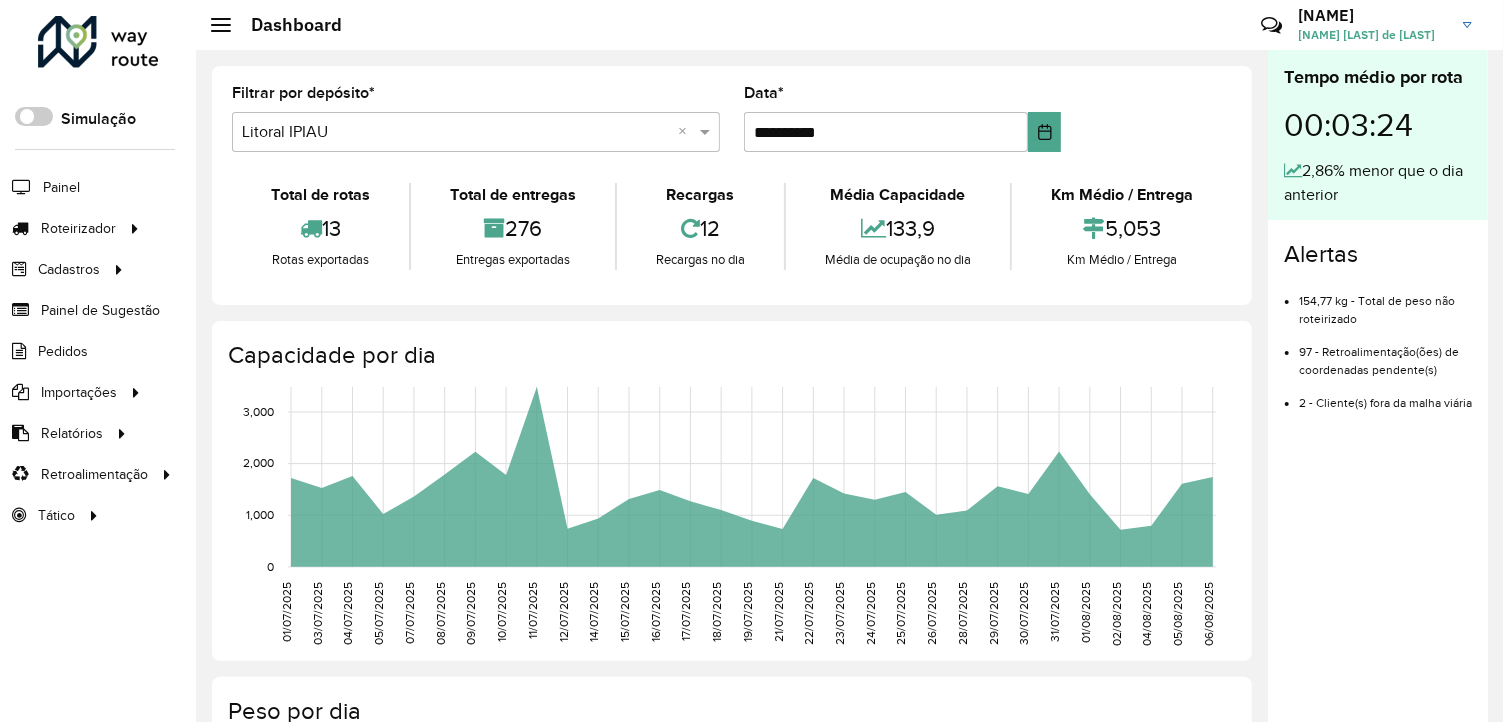 click 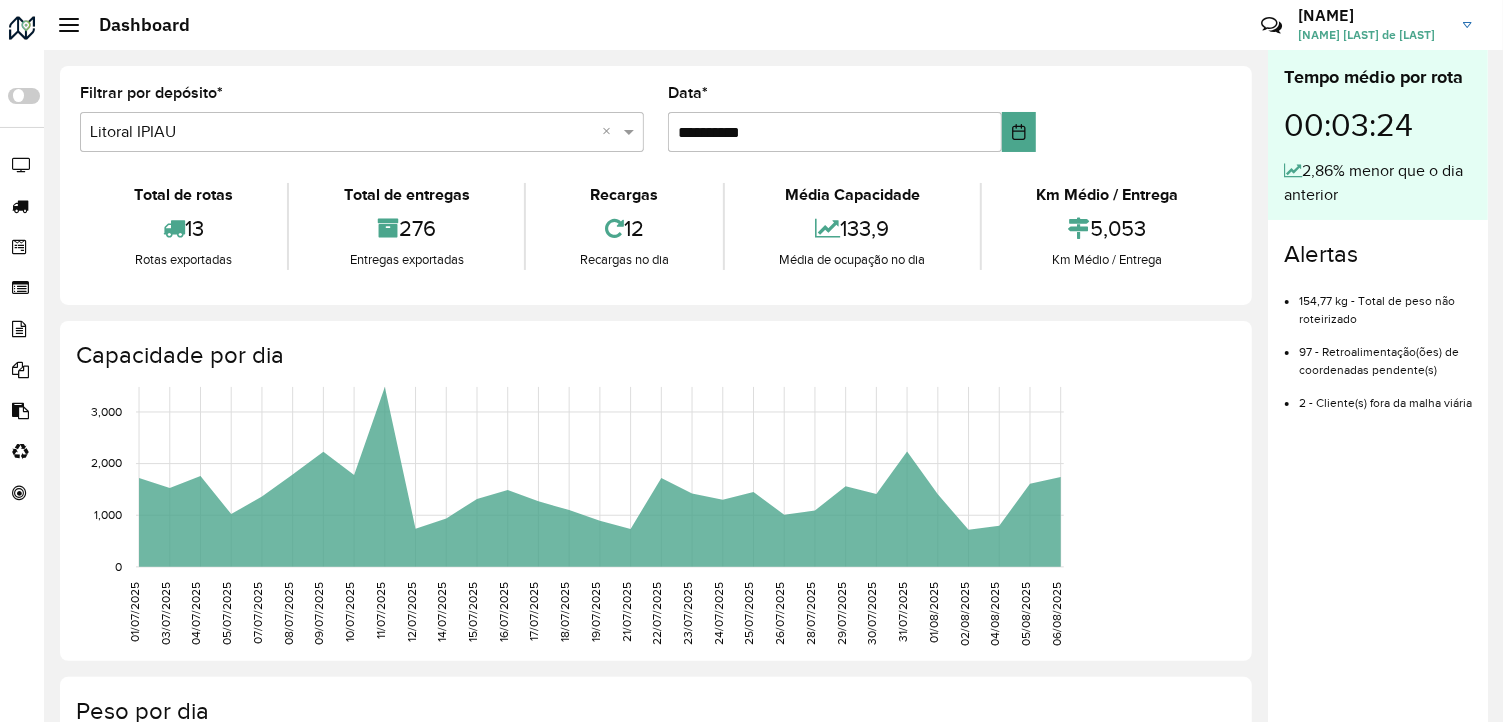 click 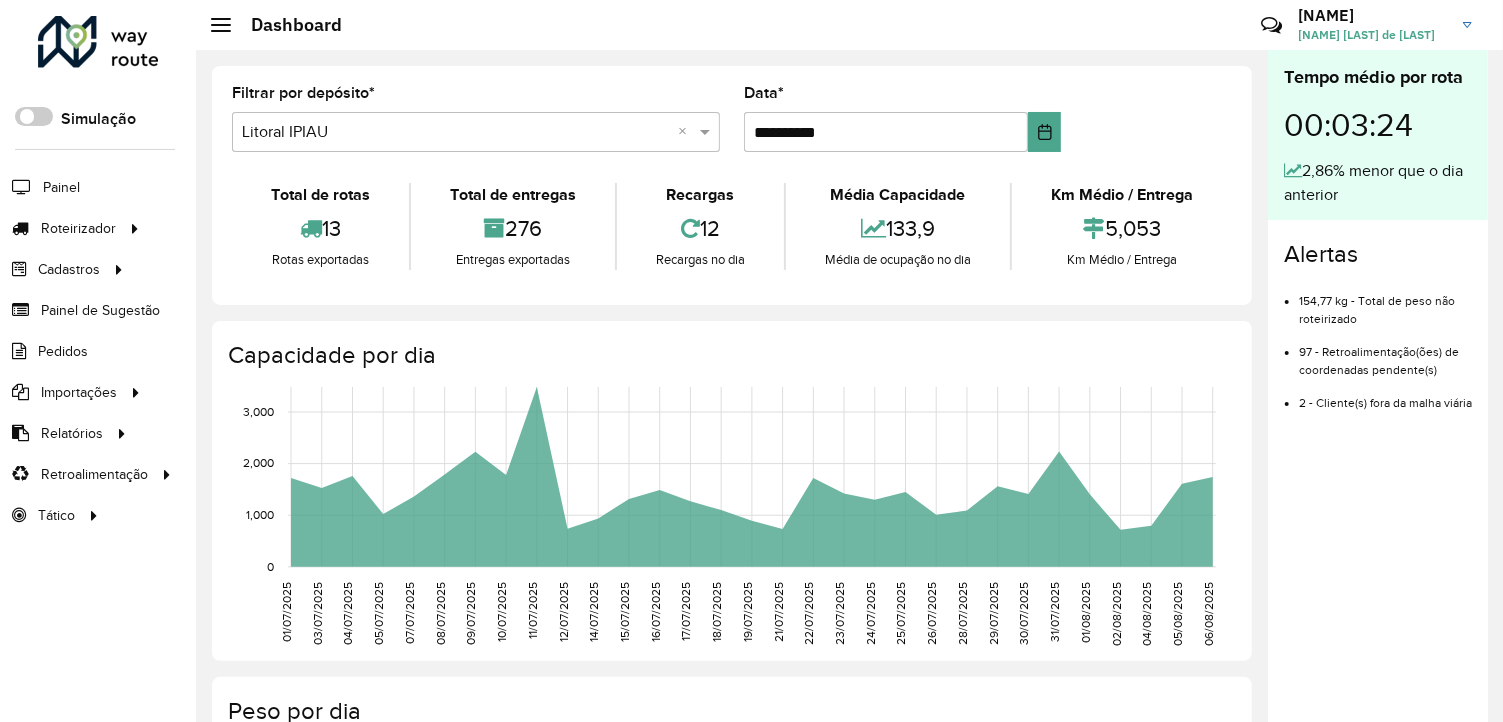 click on "Flávia Flávia Botelho de  Jesus" 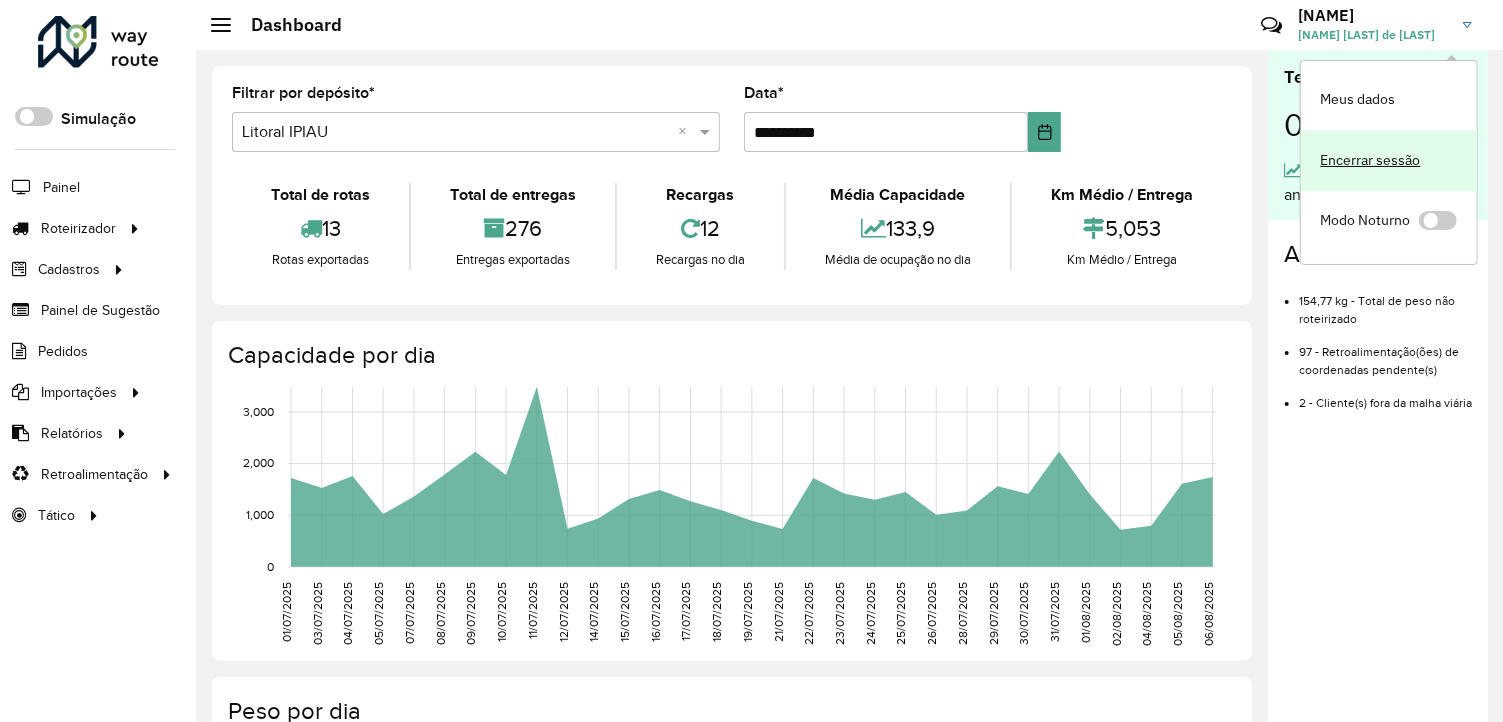 click on "Encerrar sessão" 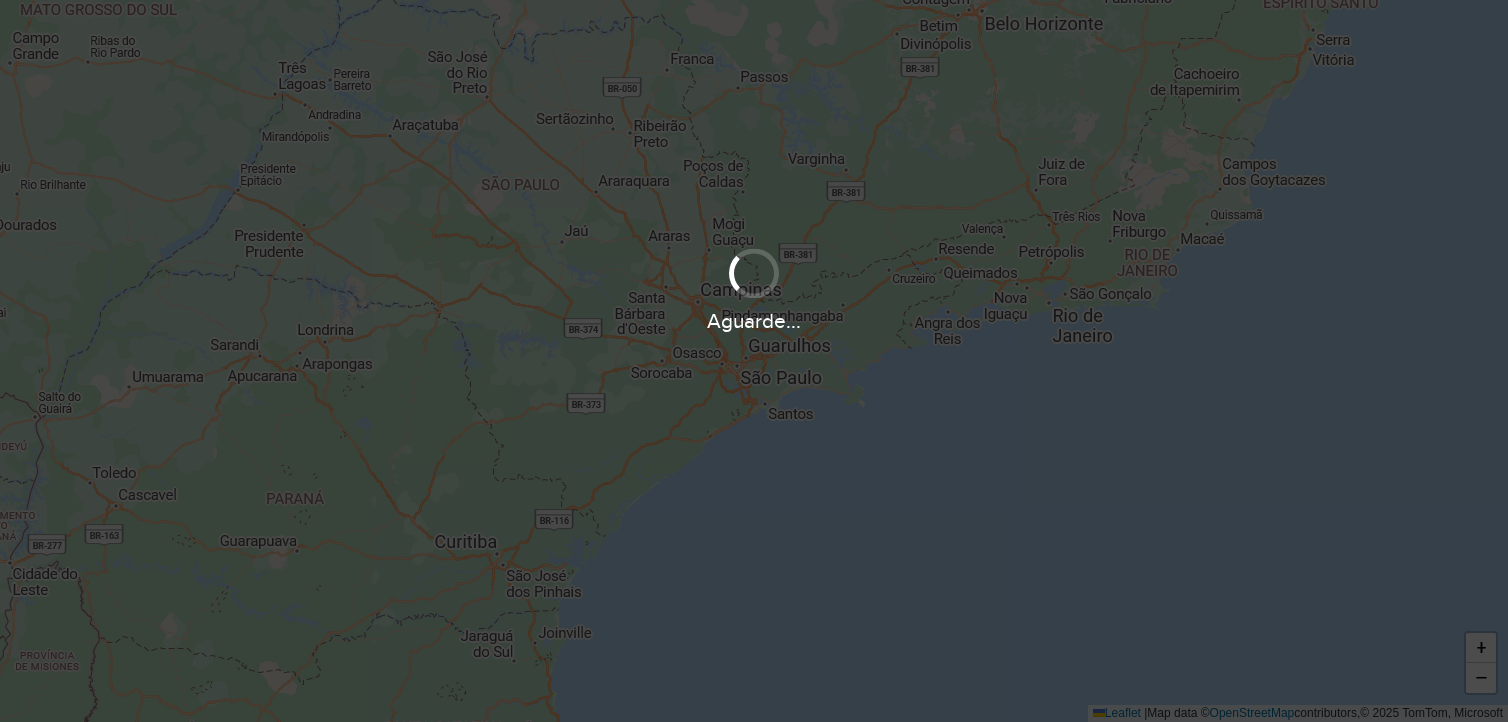 scroll, scrollTop: 0, scrollLeft: 0, axis: both 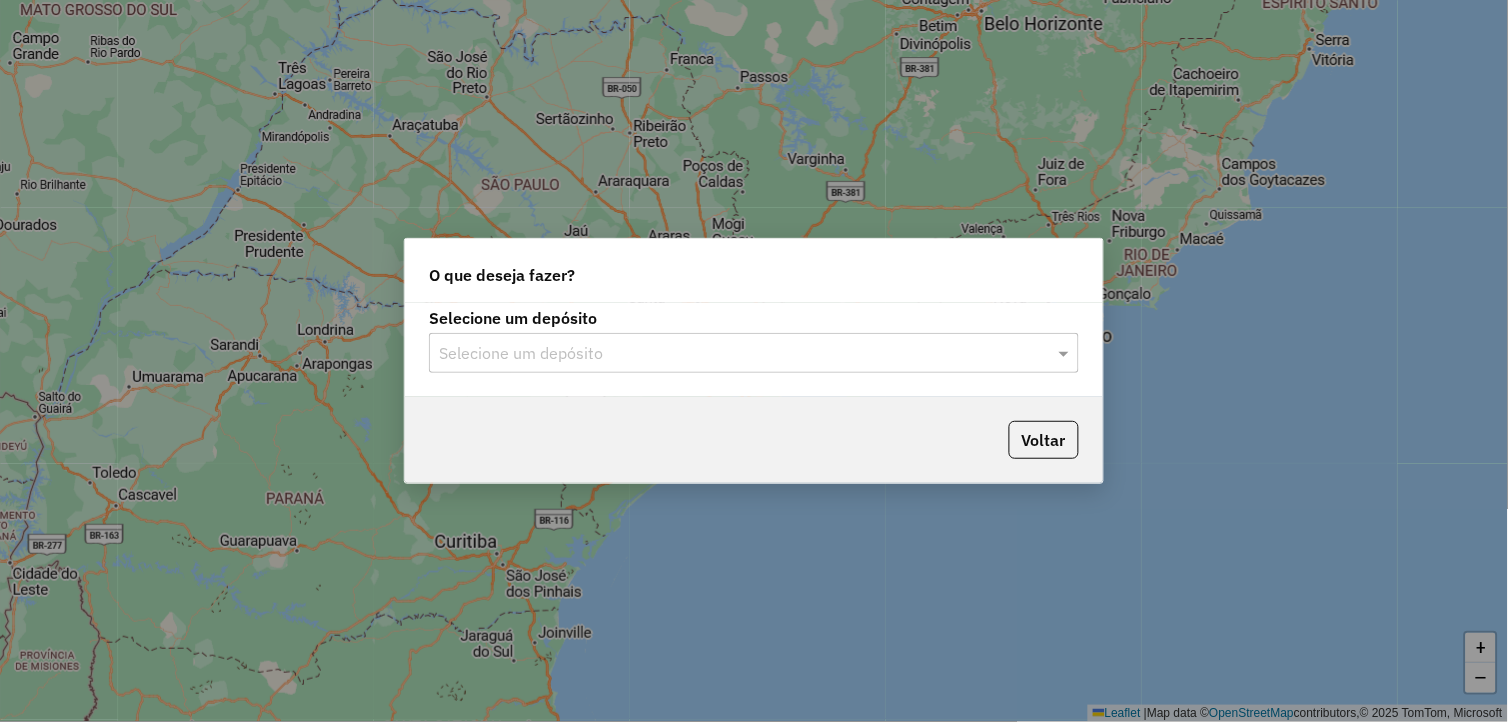 click 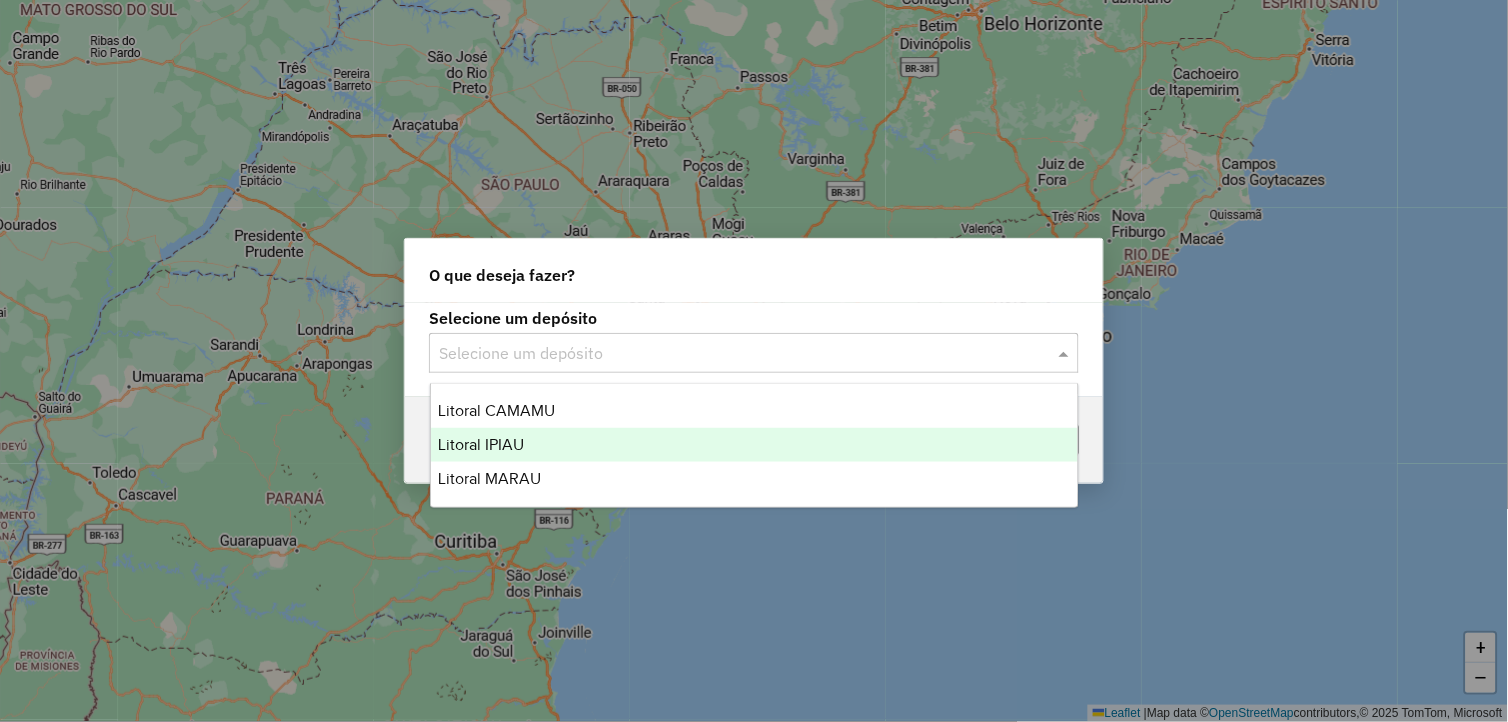 click on "Litoral IPIAU" at bounding box center (755, 445) 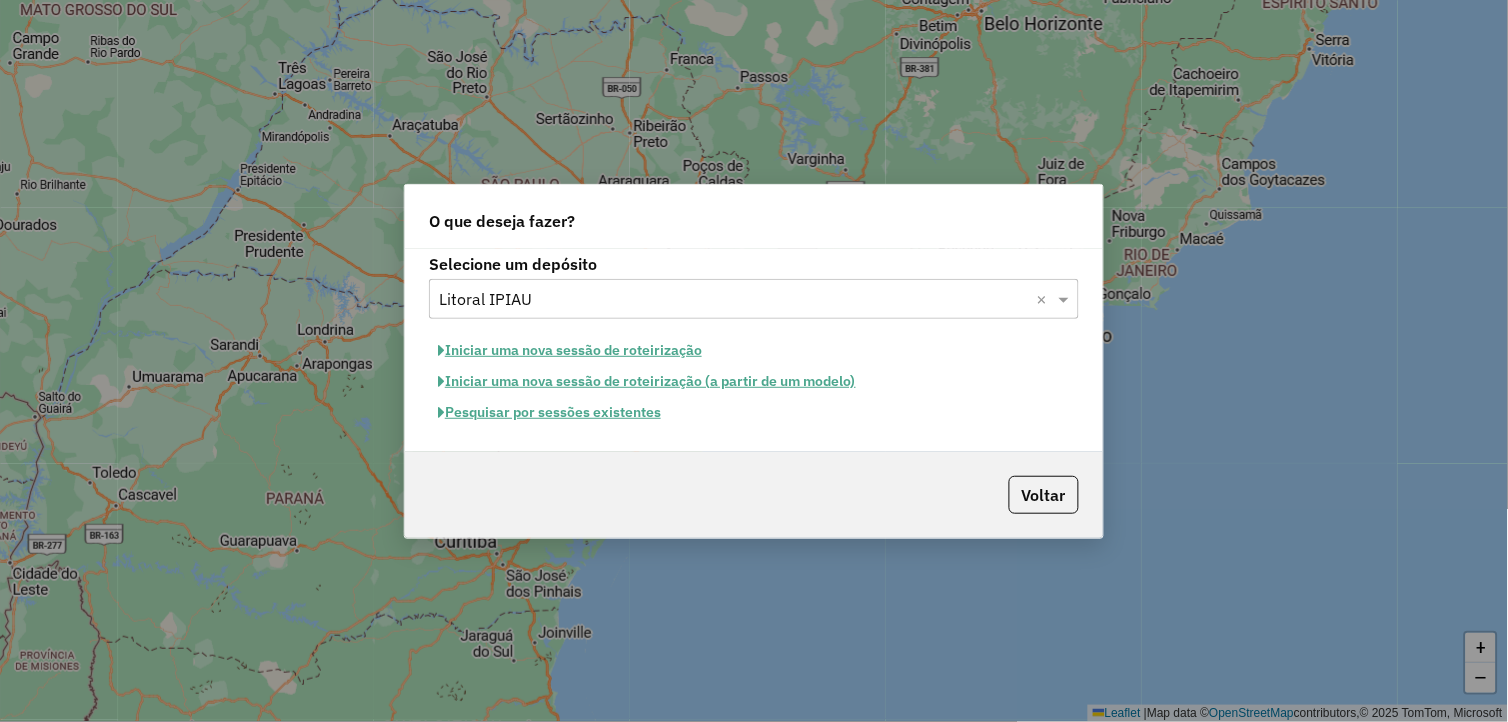 click on "Pesquisar por sessões existentes" 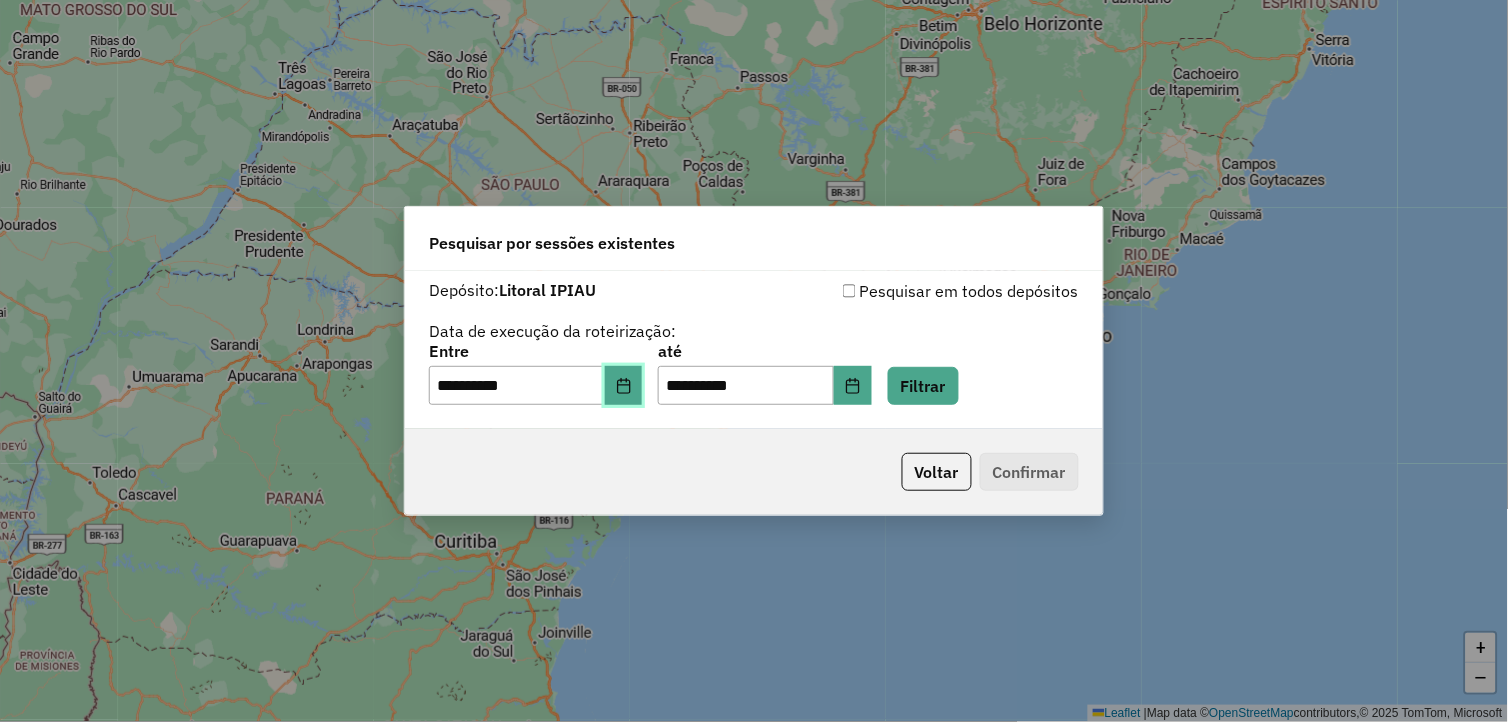 click at bounding box center (624, 386) 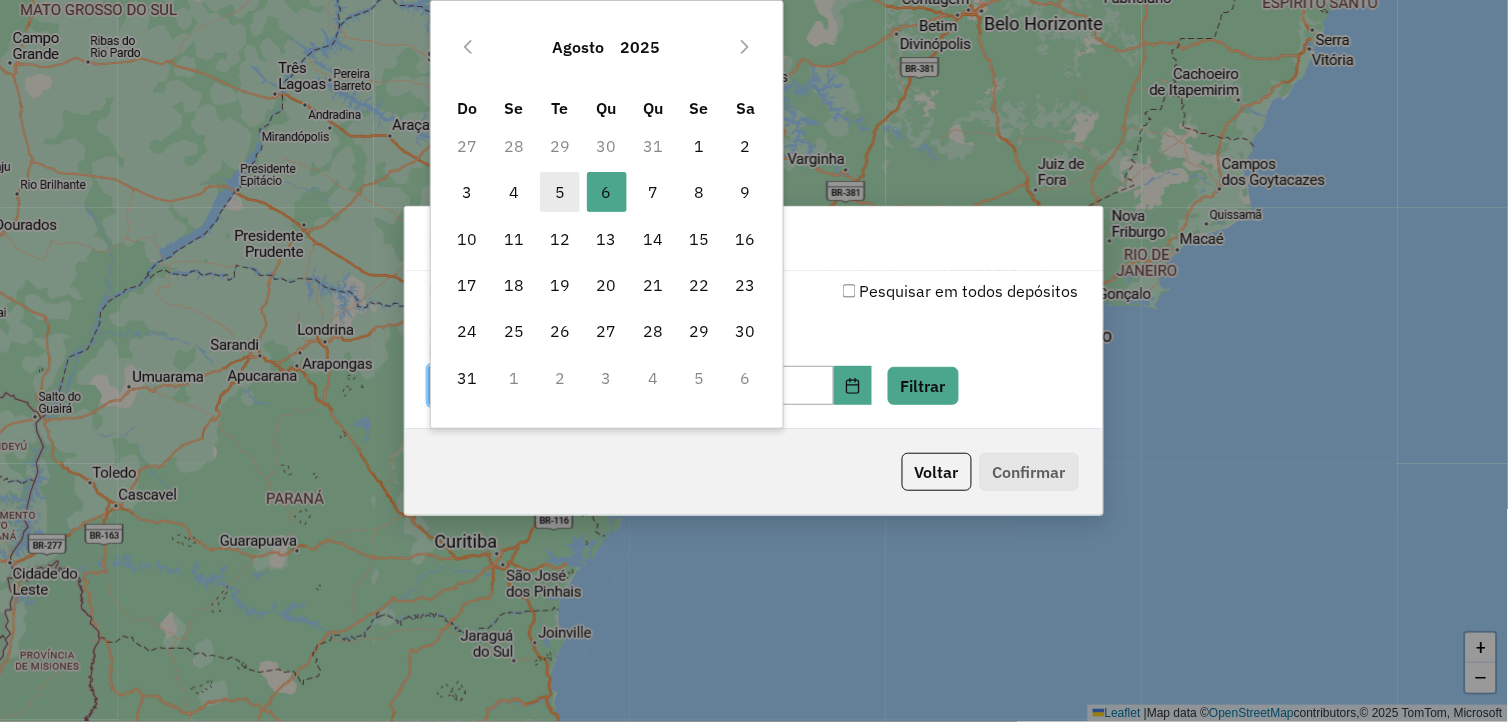 click on "5" at bounding box center (560, 192) 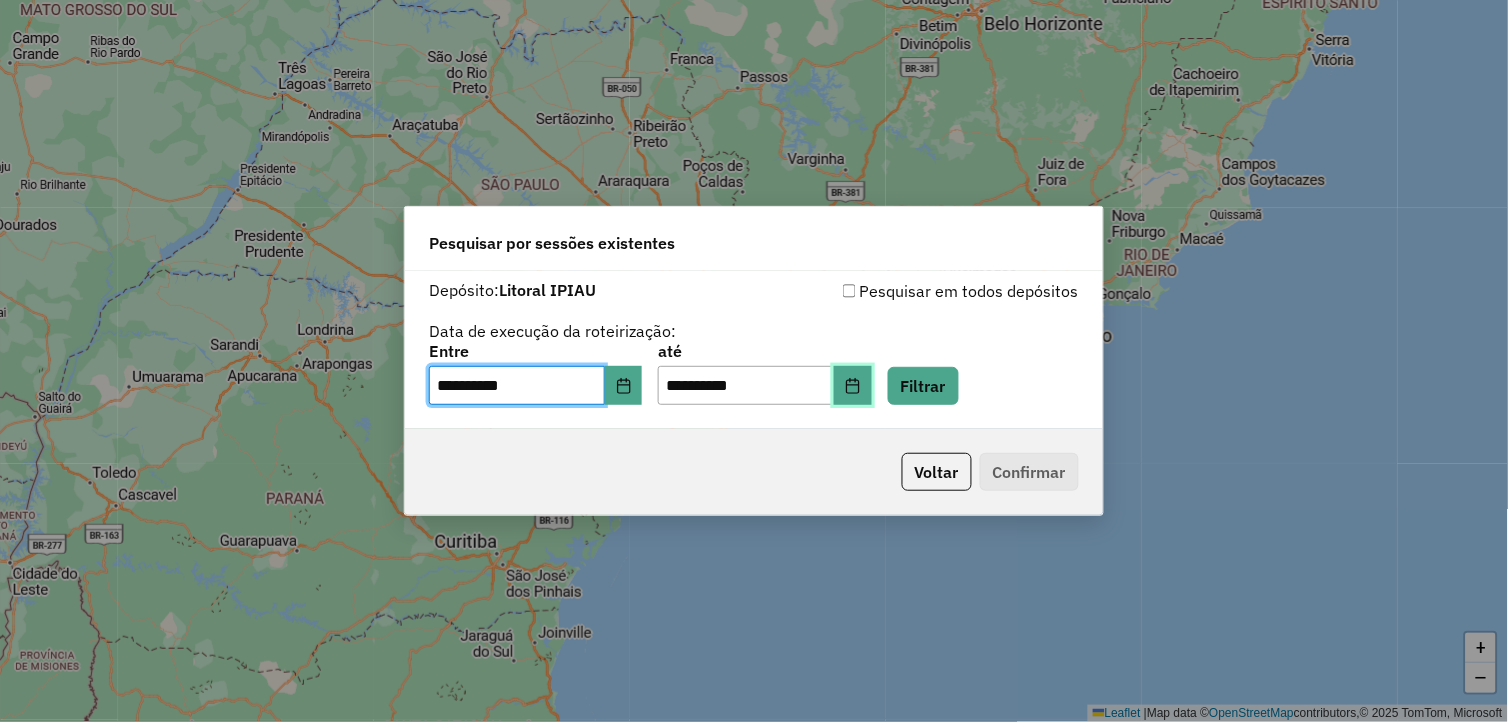 click at bounding box center [853, 386] 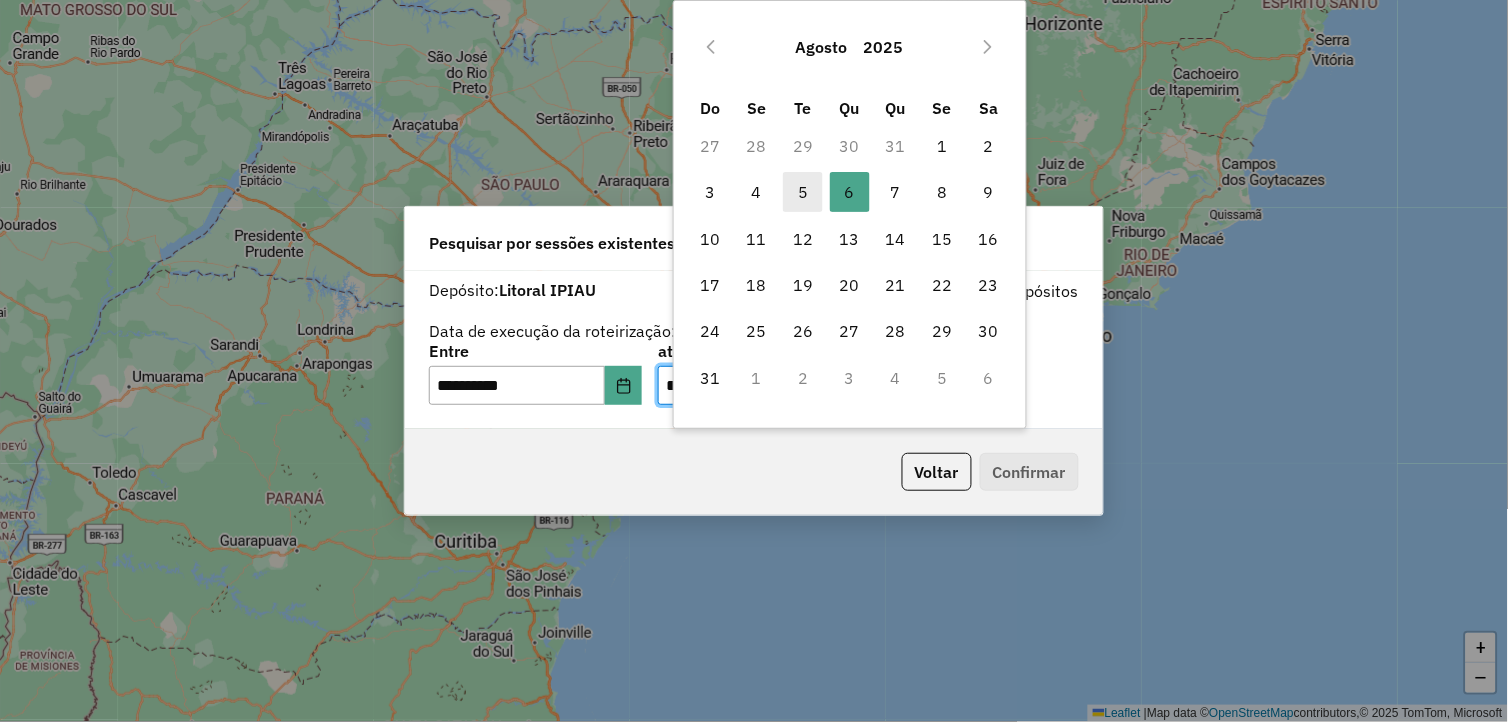 click on "5" at bounding box center [803, 192] 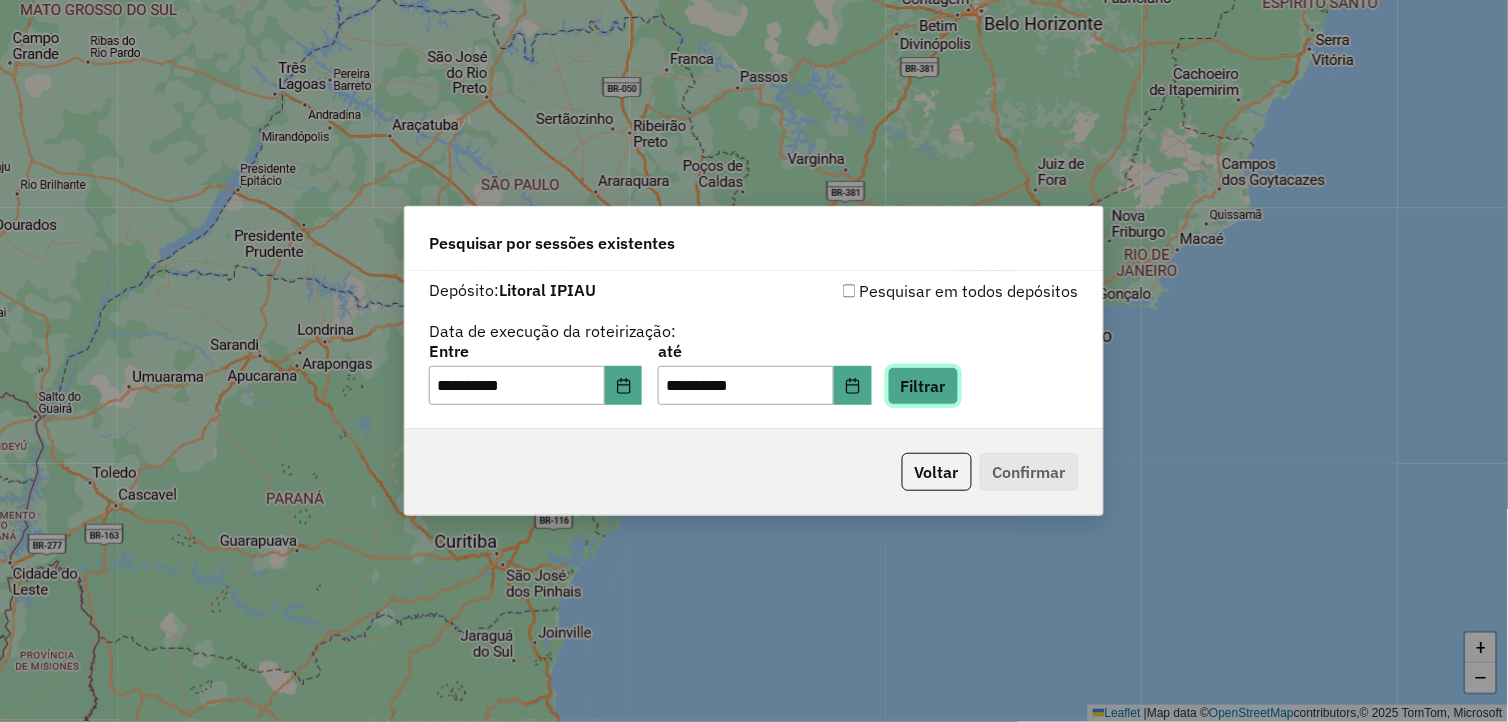 click on "Filtrar" 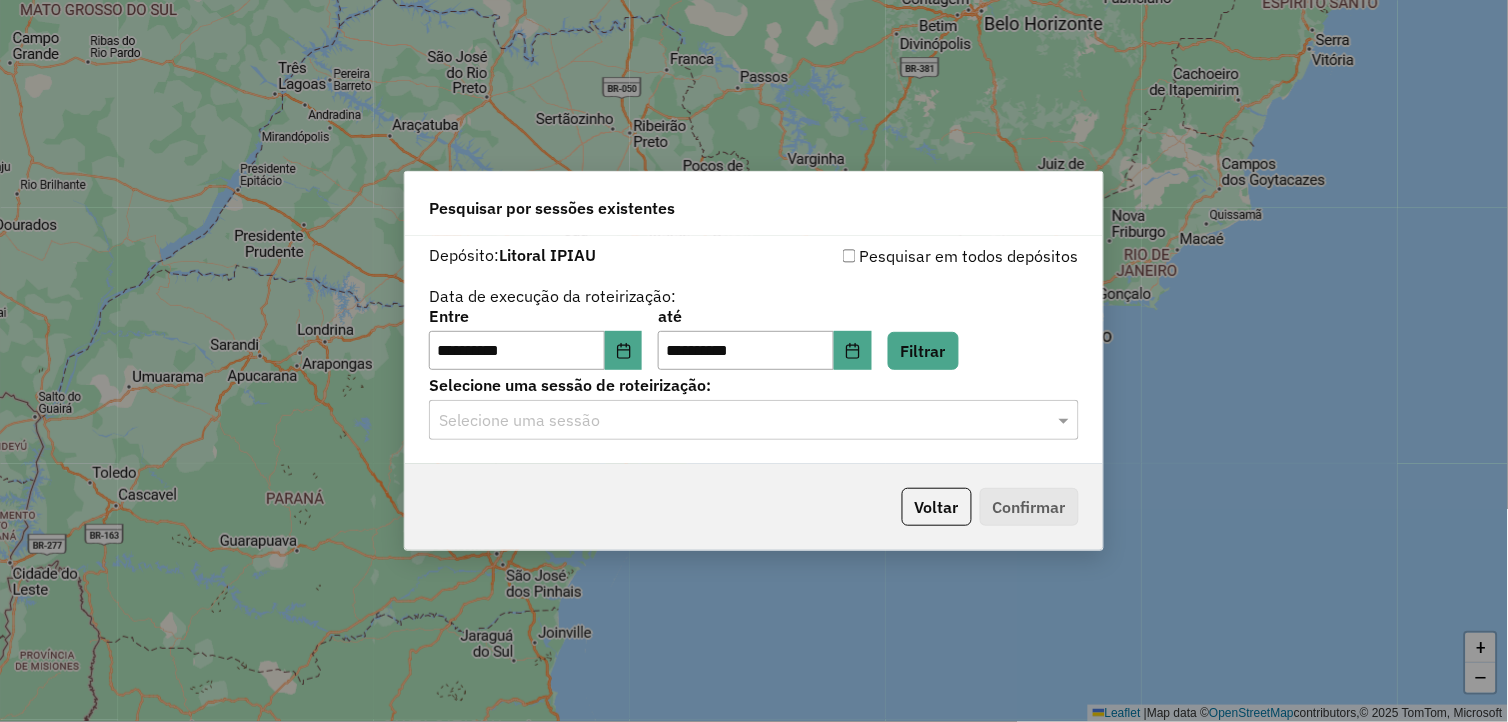 click 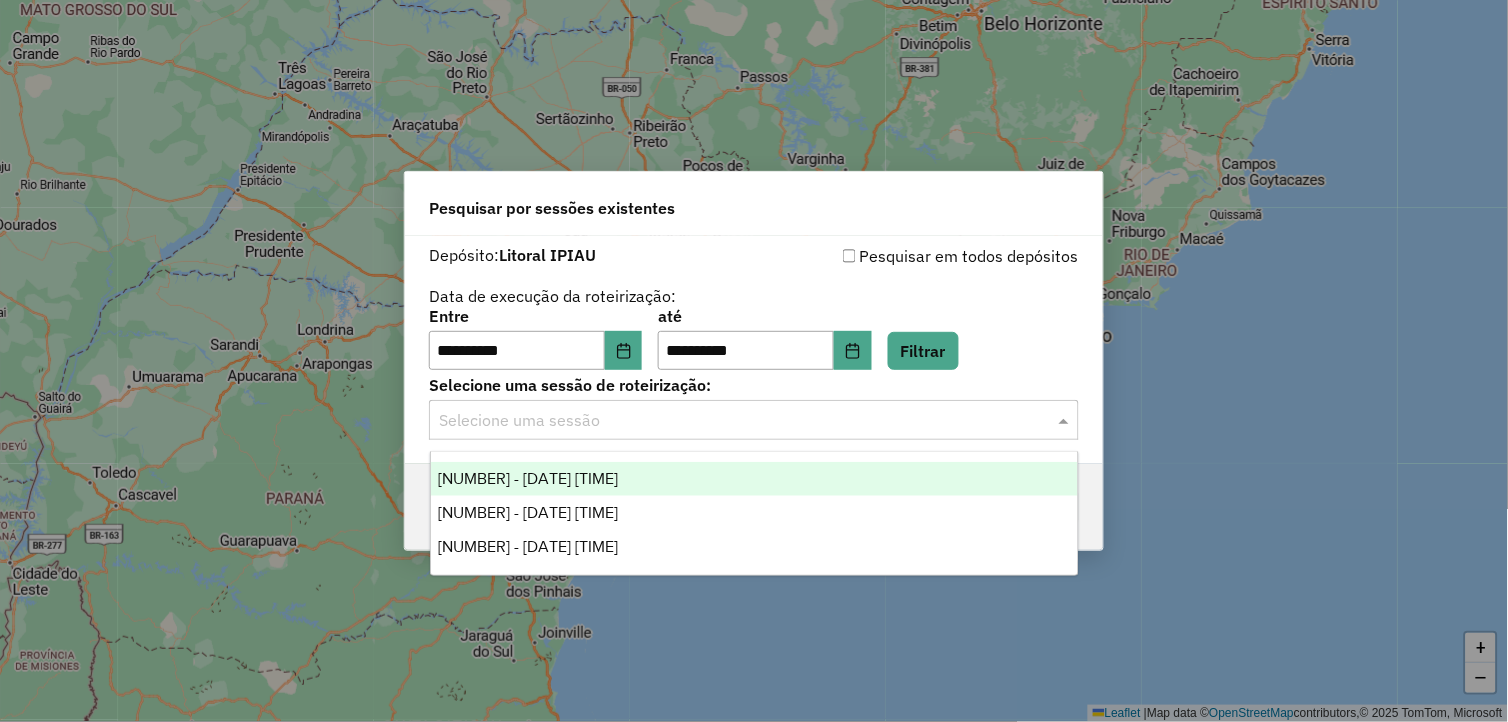 click on "974608 - 05/08/2025 17:32" at bounding box center [755, 479] 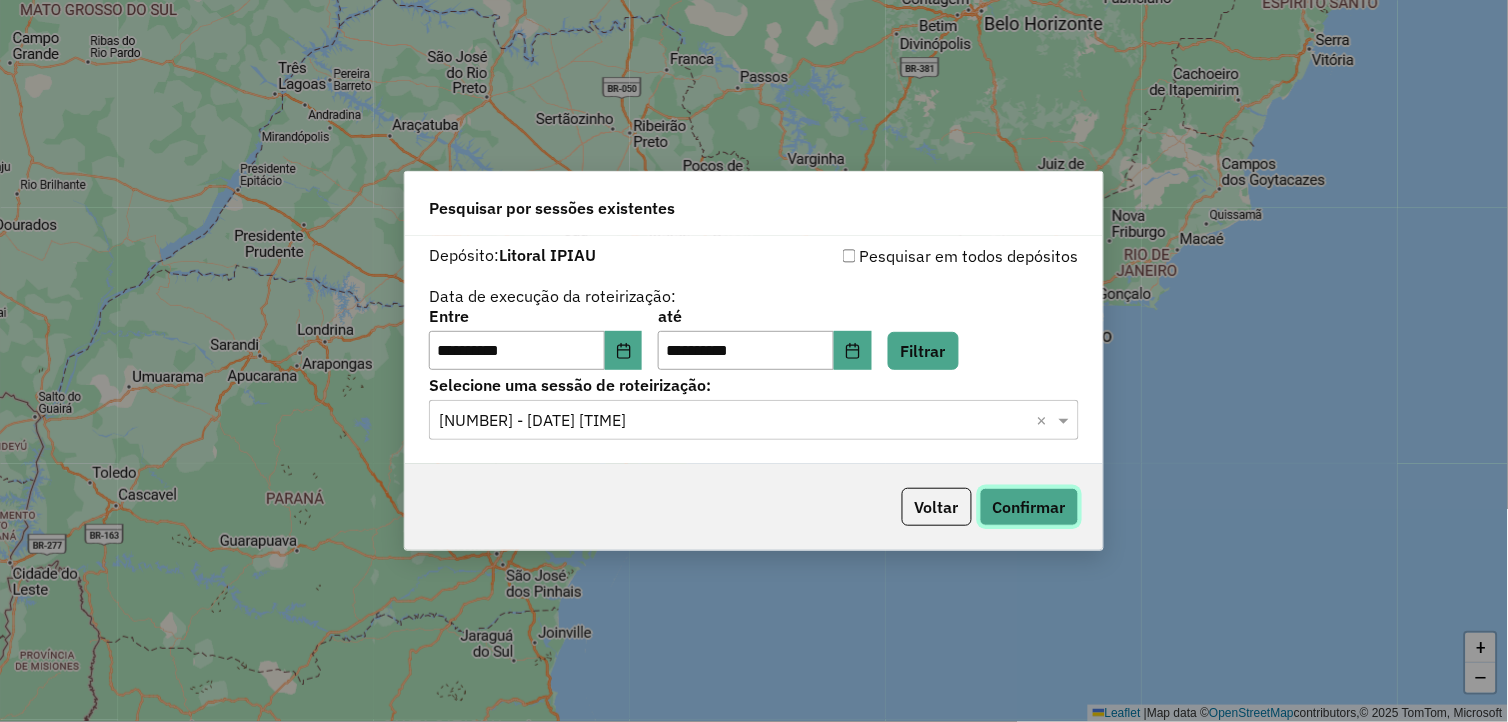 click on "Confirmar" 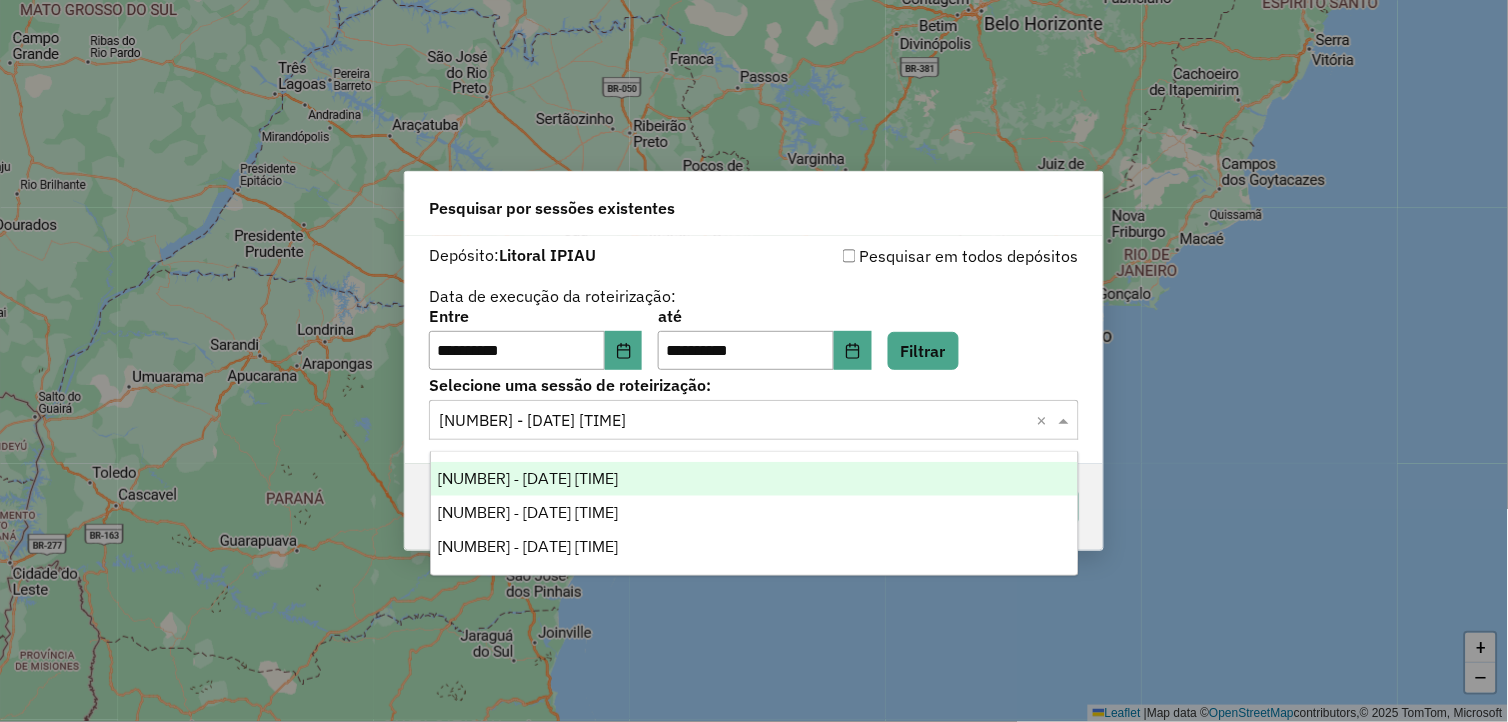 click 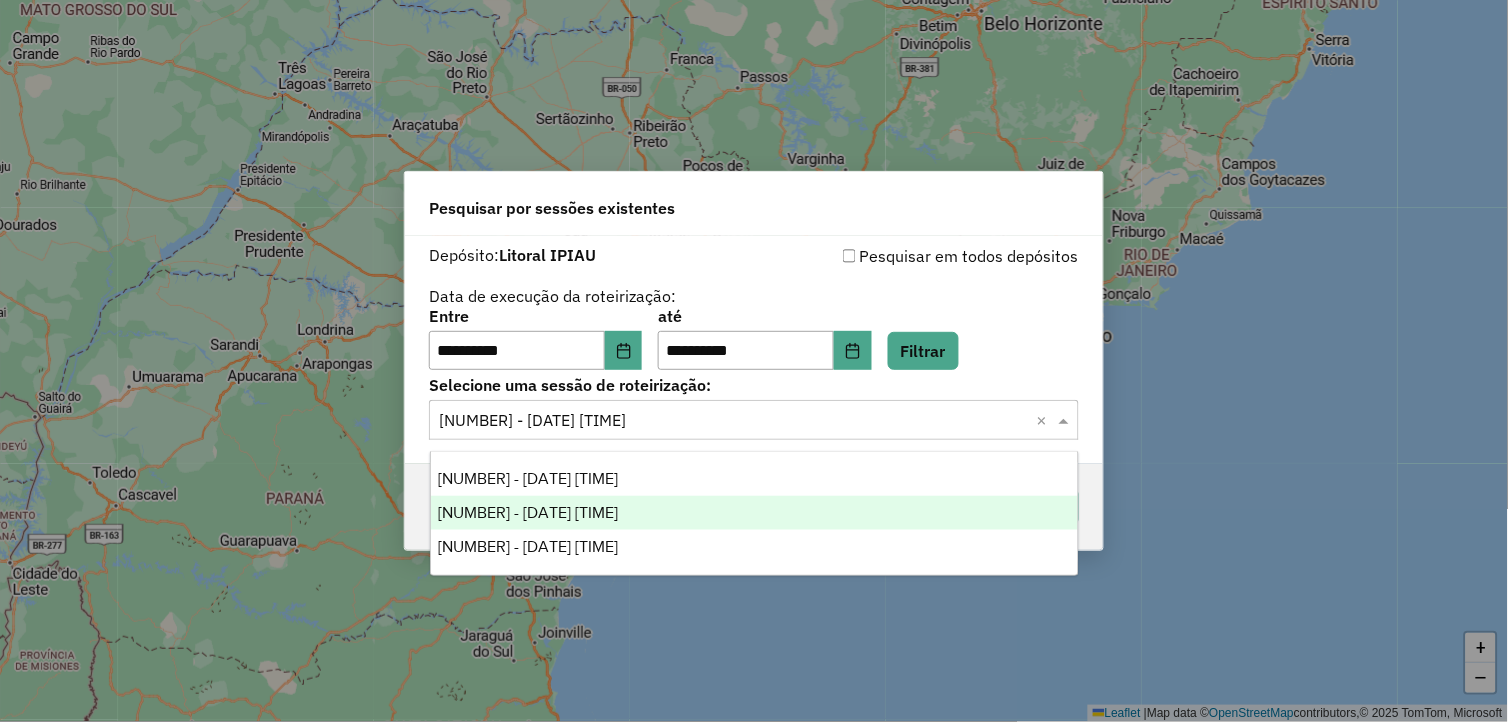 click on "974682 - 05/08/2025 17:44" at bounding box center [755, 513] 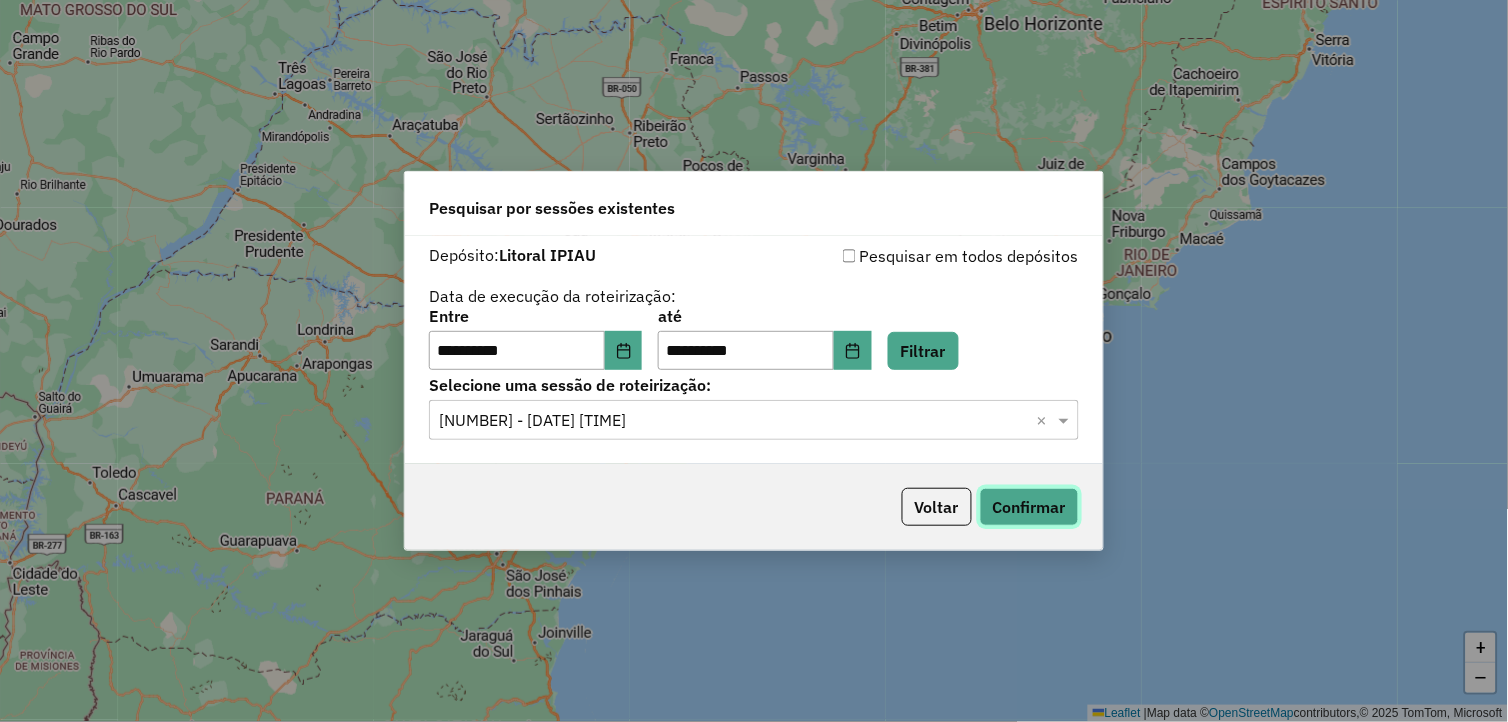 click on "Confirmar" 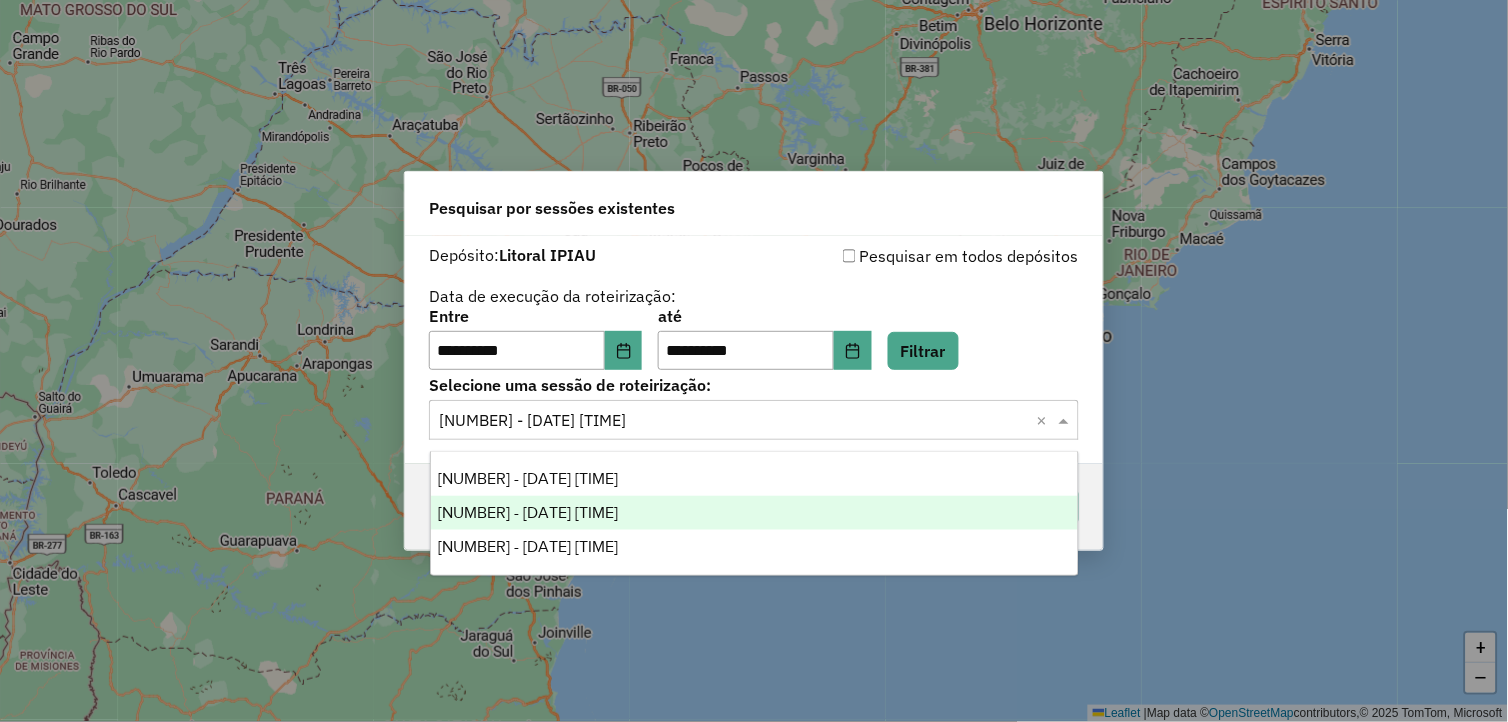 click 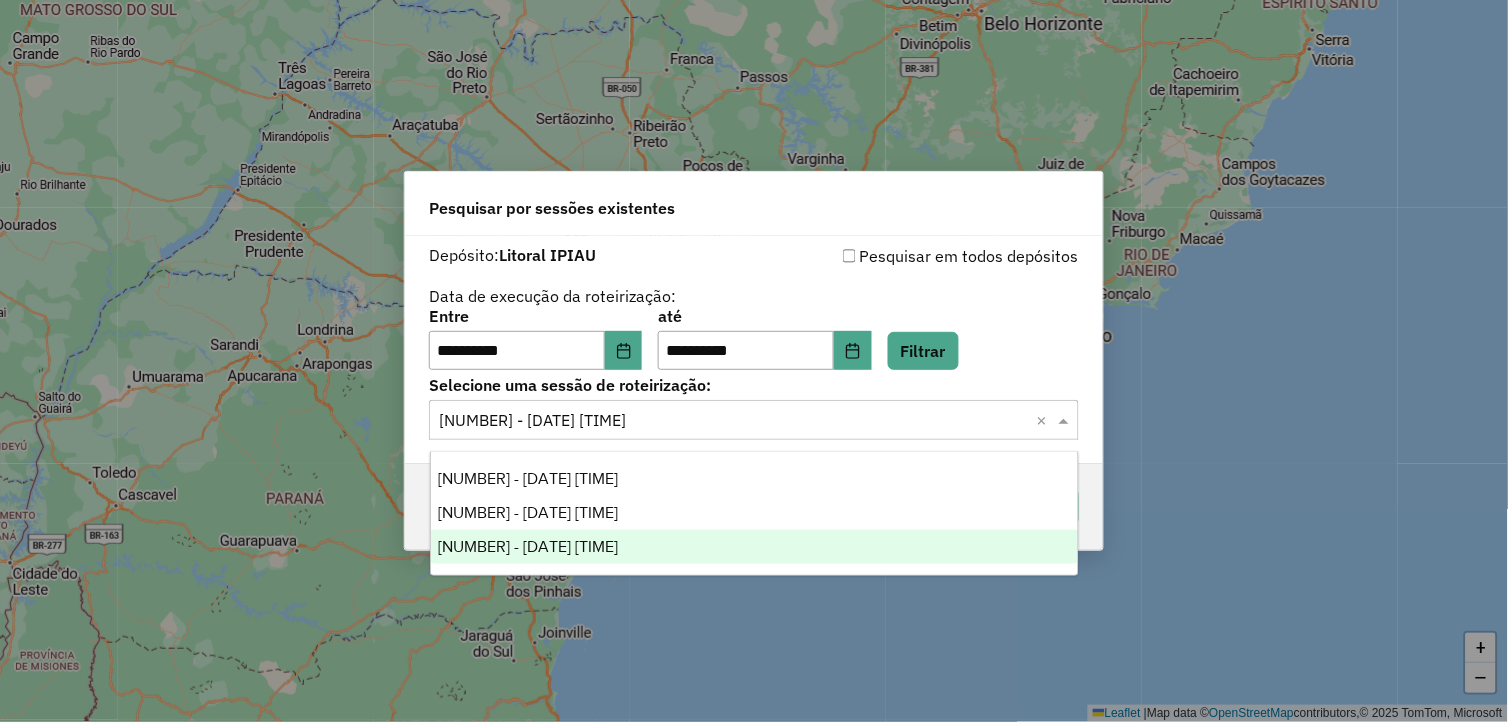 click on "974872 - 05/08/2025 18:17" at bounding box center [755, 547] 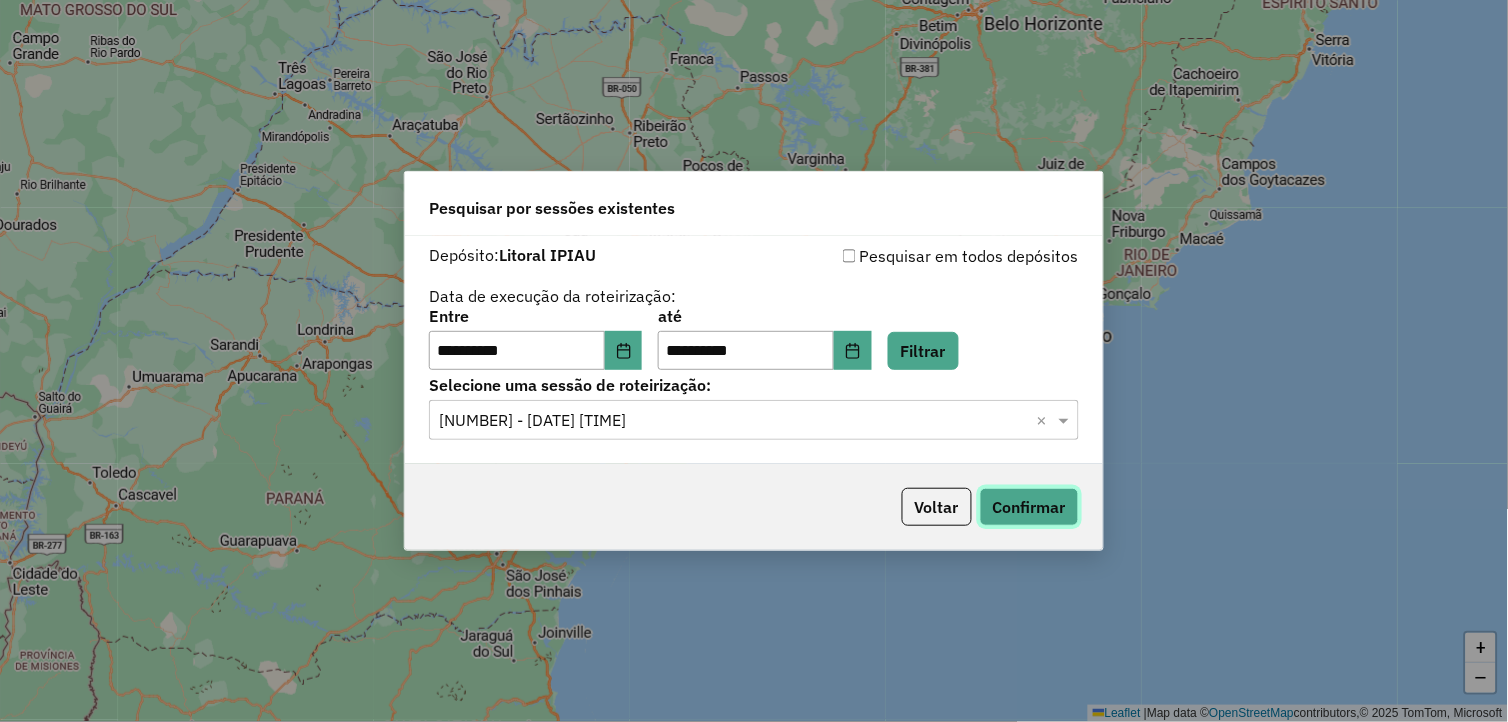 click on "Confirmar" 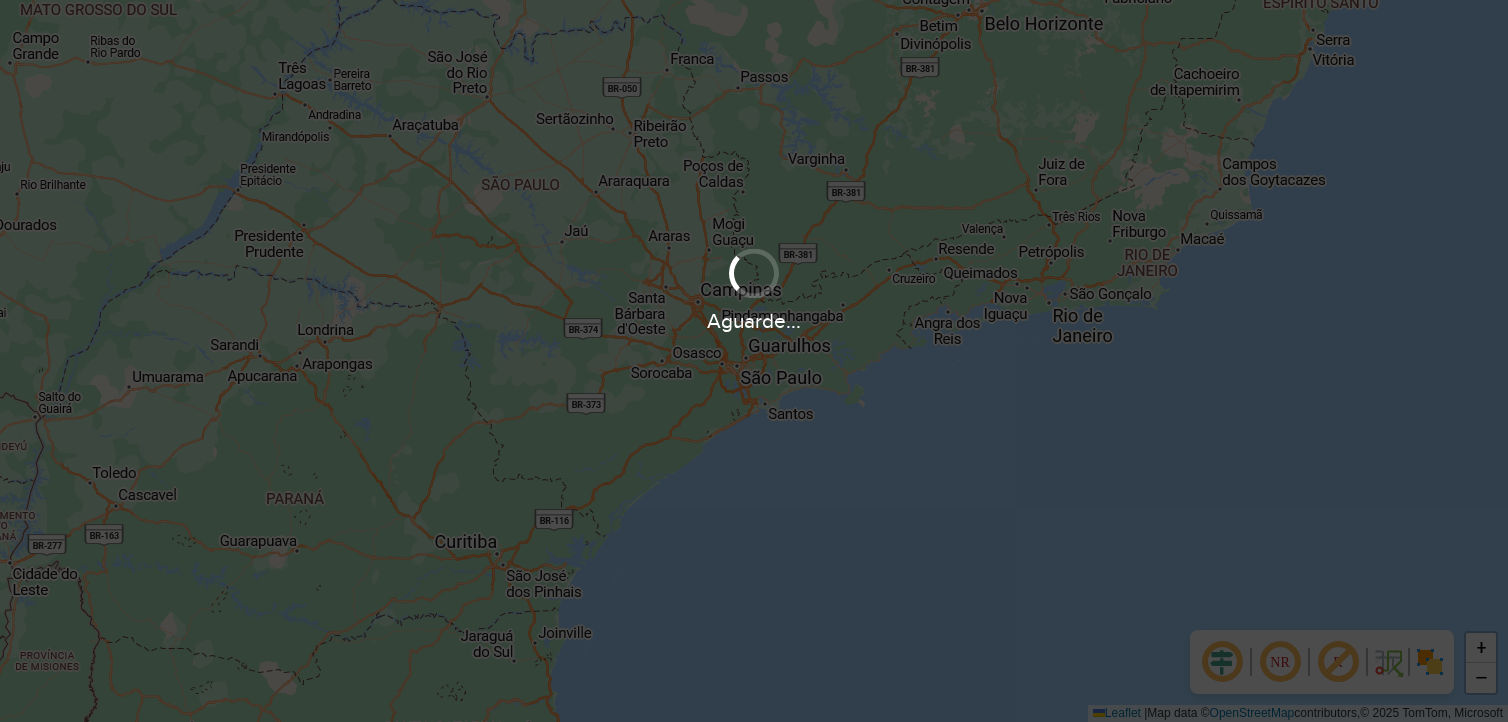 scroll, scrollTop: 0, scrollLeft: 0, axis: both 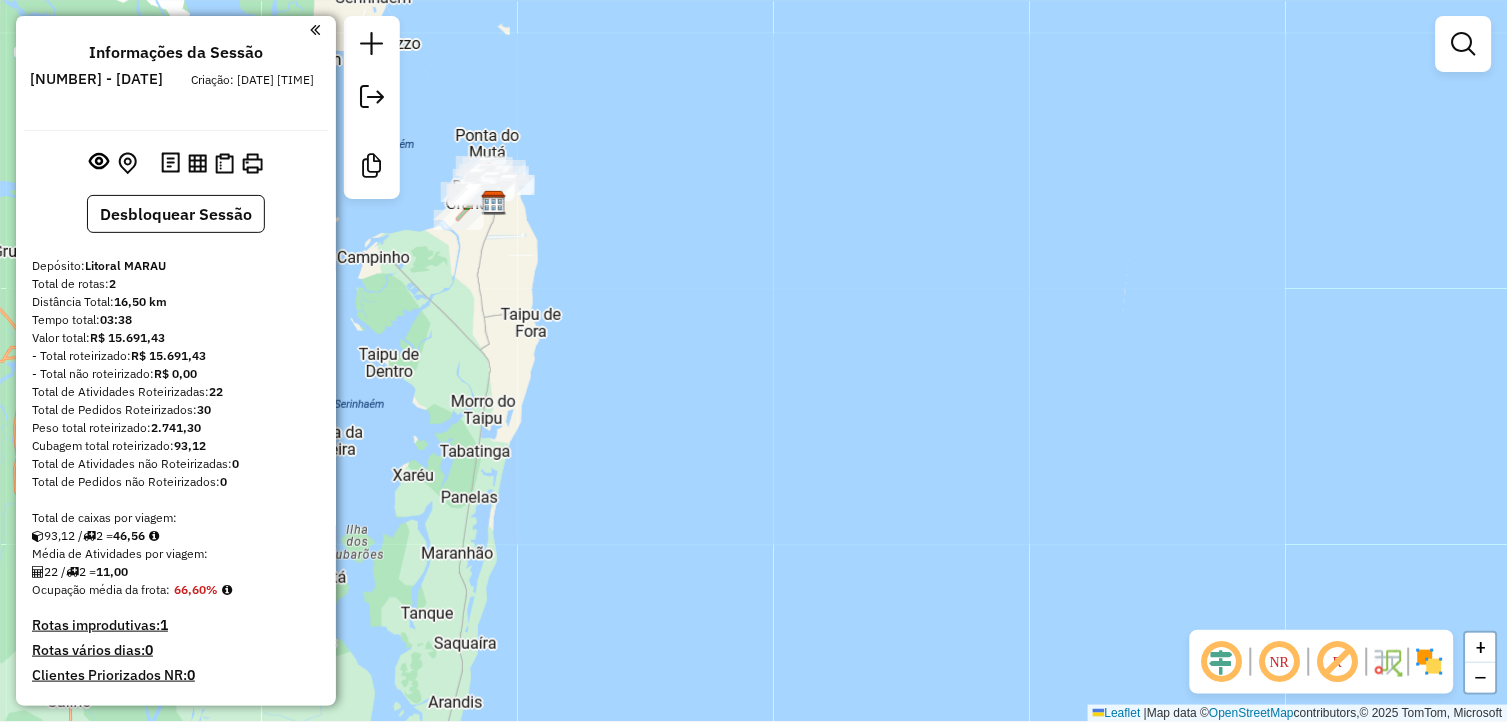 drag, startPoint x: 504, startPoint y: 264, endPoint x: 634, endPoint y: 377, distance: 172.24692 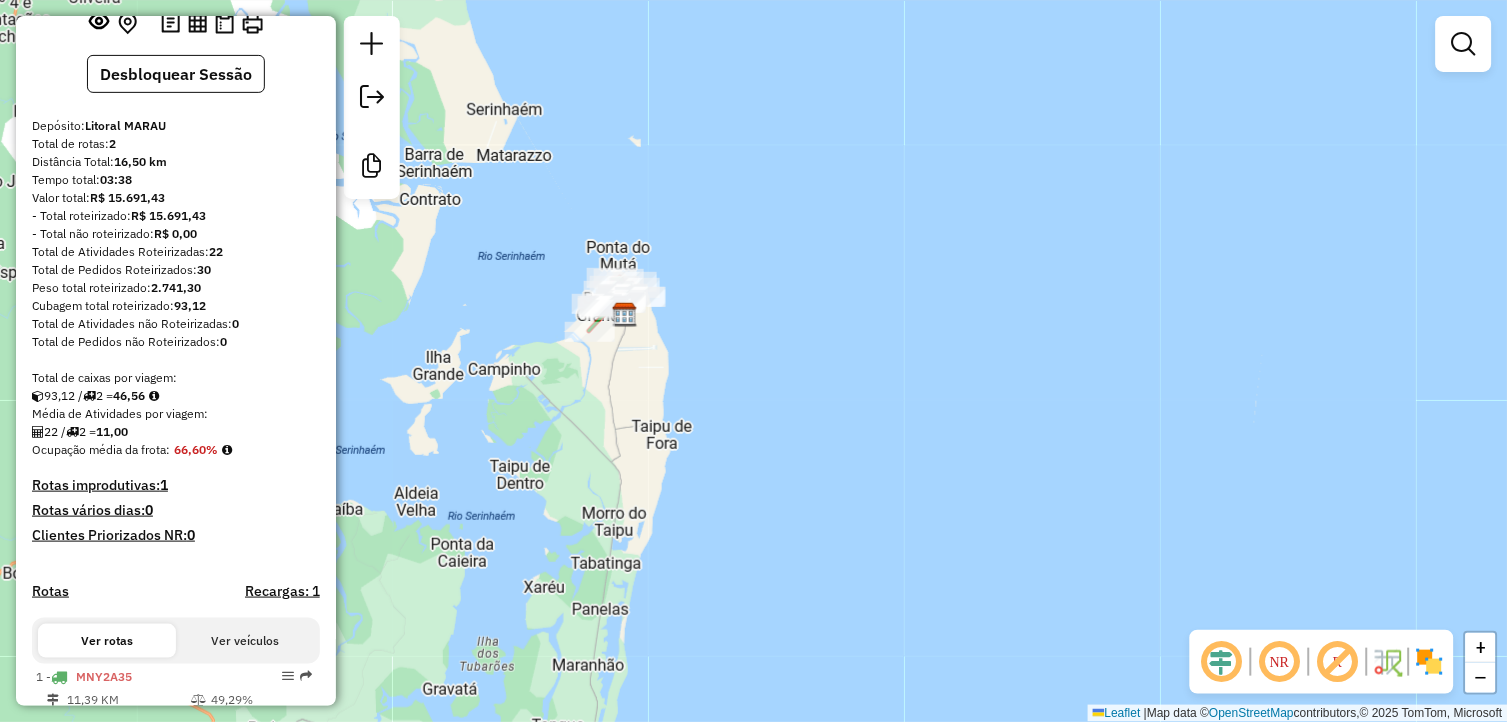 scroll, scrollTop: 318, scrollLeft: 0, axis: vertical 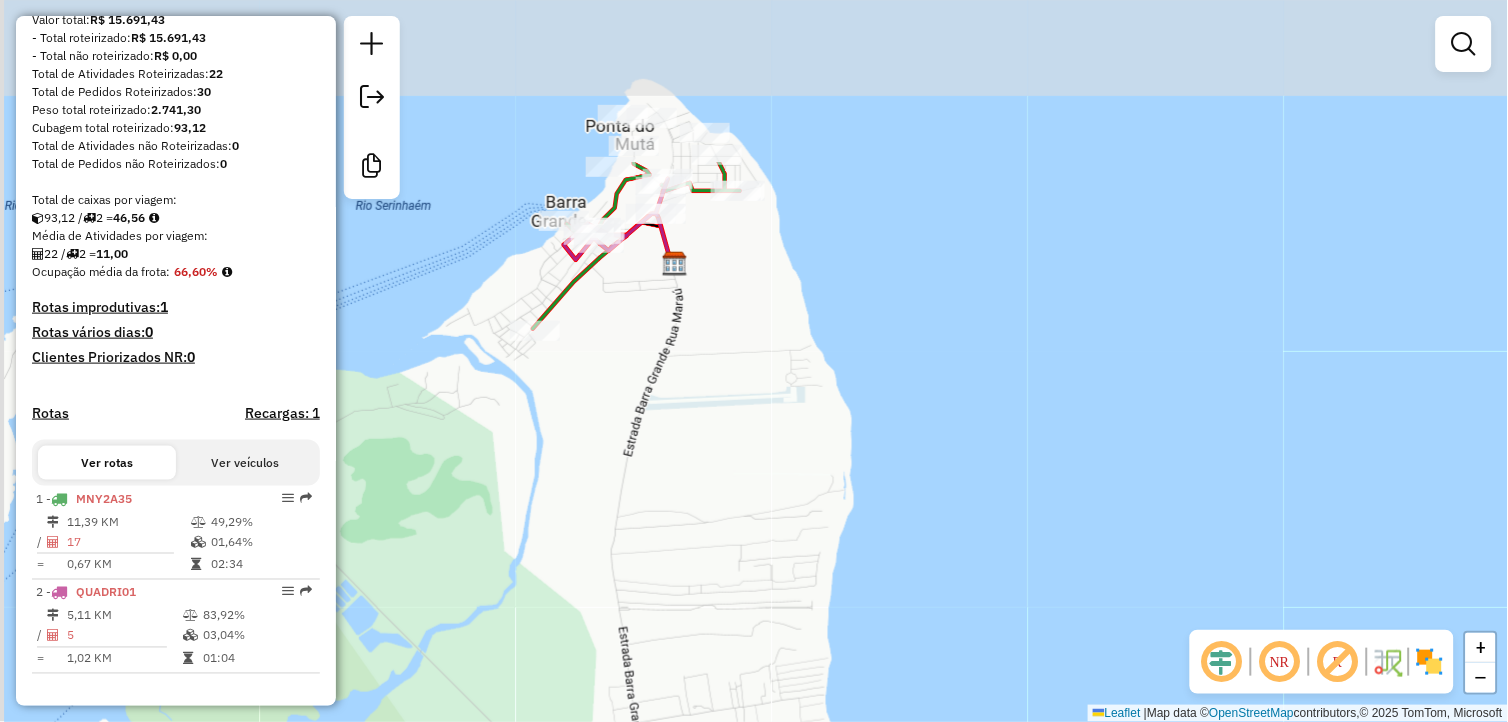 drag, startPoint x: 530, startPoint y: 317, endPoint x: 767, endPoint y: 551, distance: 333.05405 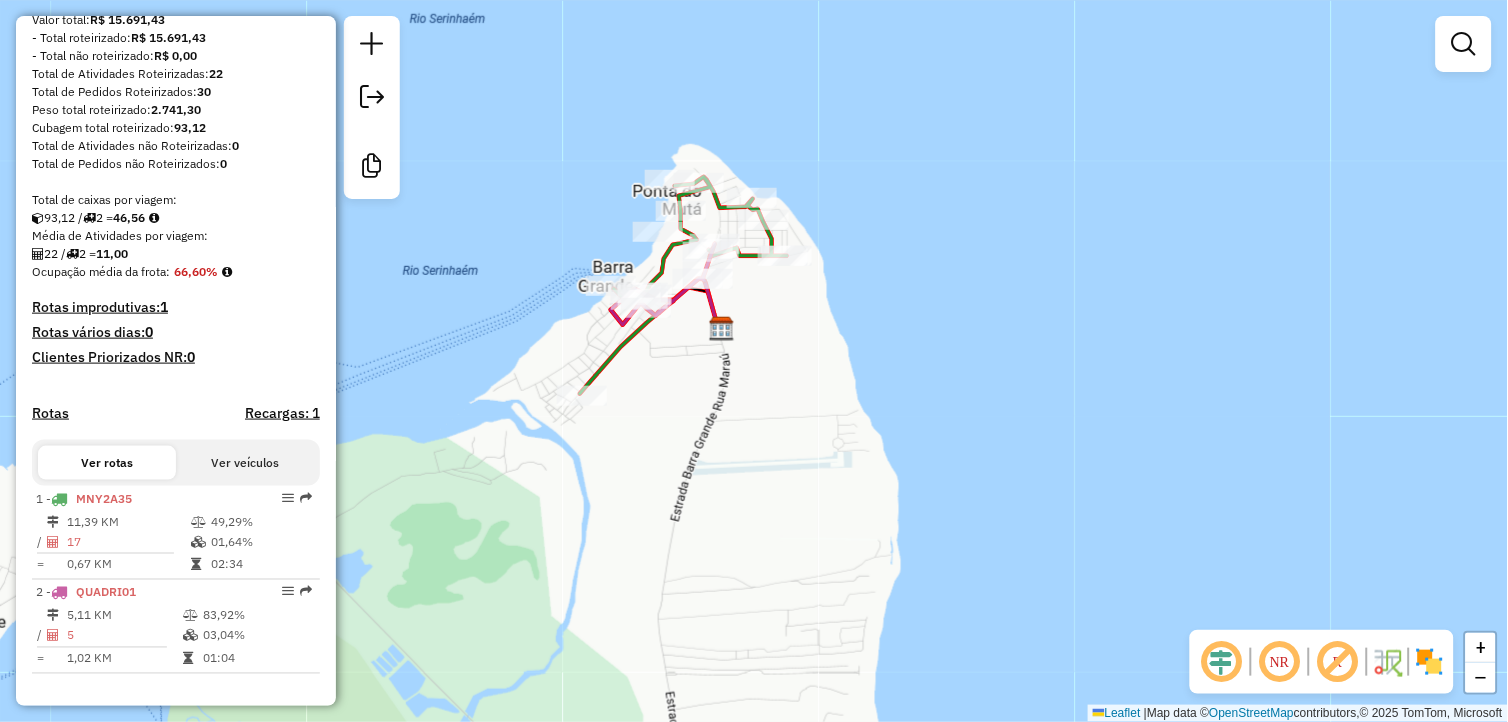 drag, startPoint x: 756, startPoint y: 422, endPoint x: 972, endPoint y: 257, distance: 271.8106 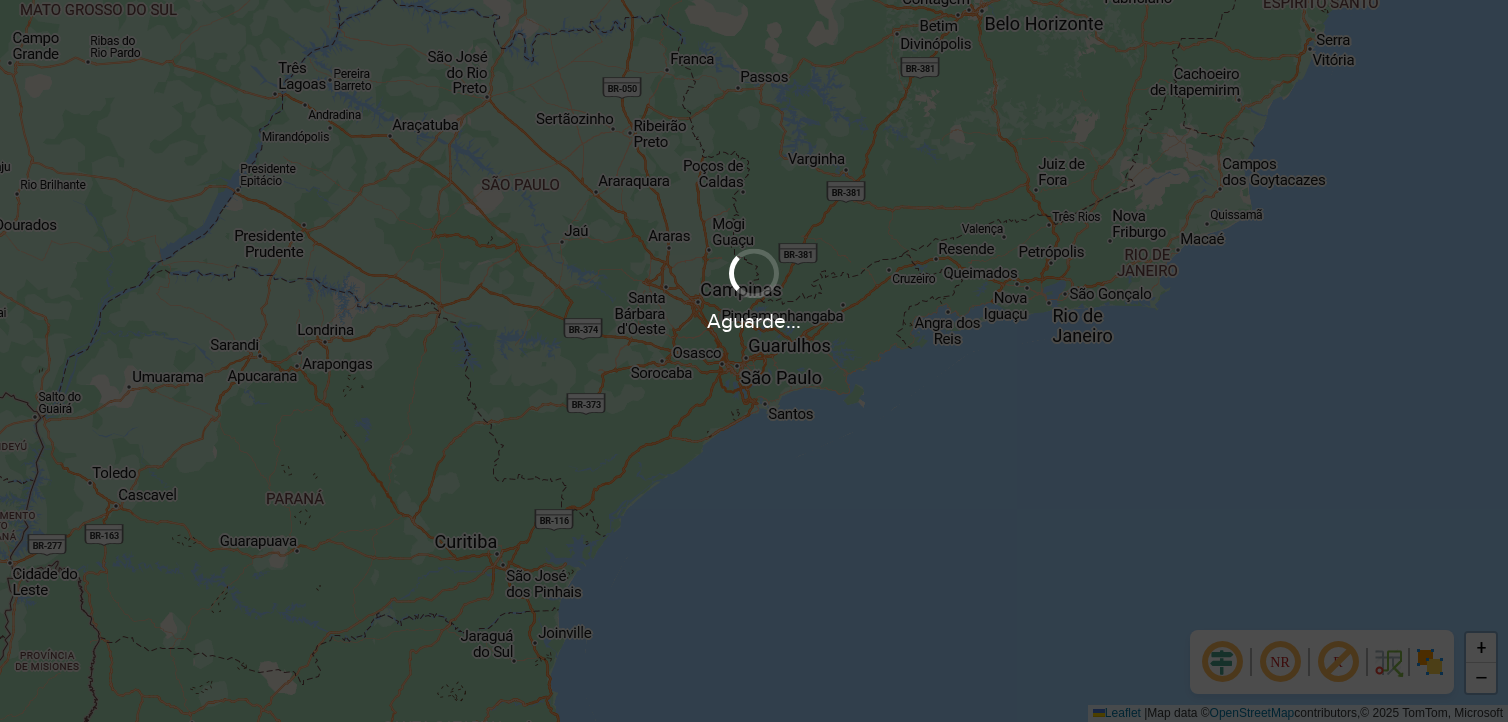 scroll, scrollTop: 0, scrollLeft: 0, axis: both 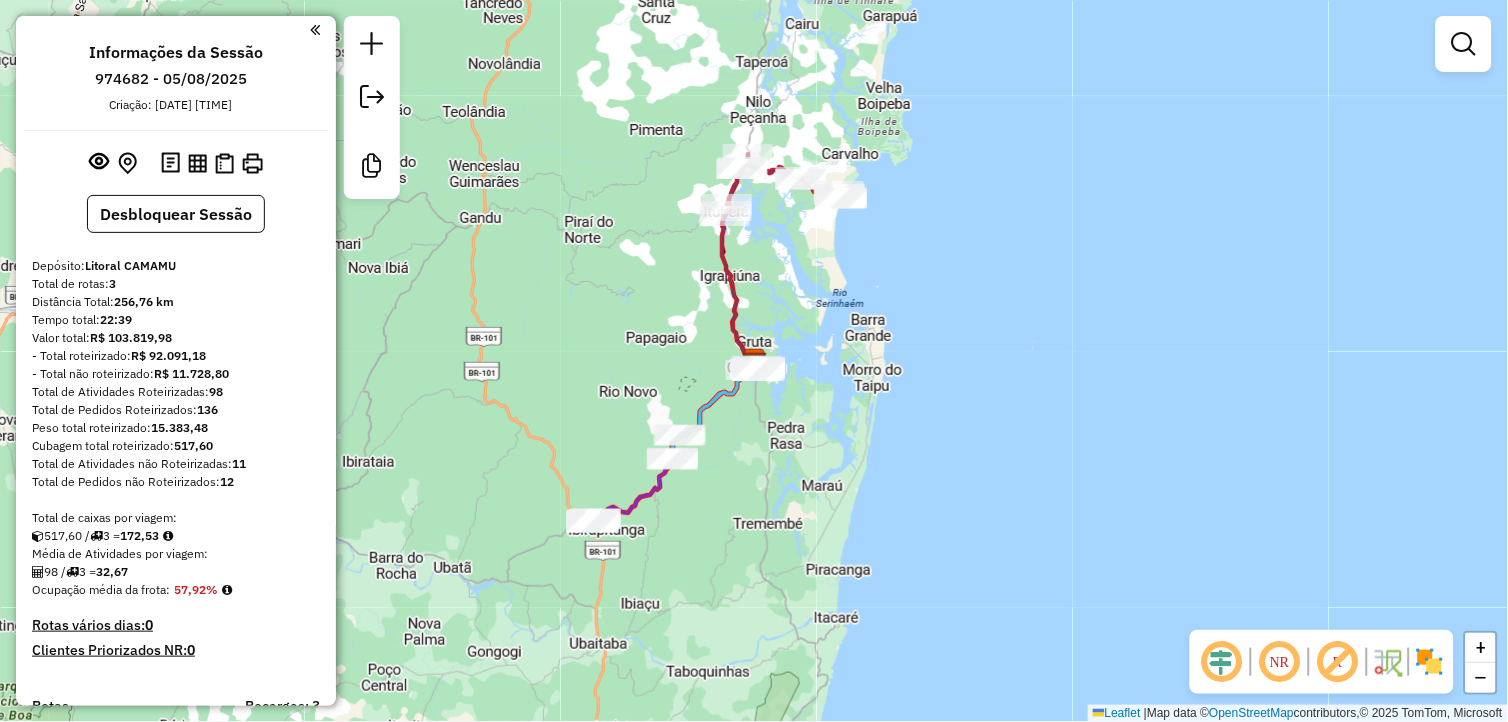 click on "Janela de atendimento Grade de atendimento Capacidade Transportadoras Veículos Cliente Pedidos  Rotas Selecione os dias de semana para filtrar as janelas de atendimento  Seg   Ter   Qua   Qui   Sex   Sáb   Dom  Informe o período da janela de atendimento: De: Até:  Filtrar exatamente a janela do cliente  Considerar janela de atendimento padrão  Selecione os dias de semana para filtrar as grades de atendimento  Seg   Ter   Qua   Qui   Sex   Sáb   Dom   Considerar clientes sem dia de atendimento cadastrado  Clientes fora do dia de atendimento selecionado Filtrar as atividades entre os valores definidos abaixo:  Peso mínimo:   Peso máximo:   Cubagem mínima:   Cubagem máxima:   De:   Até:  Filtrar as atividades entre o tempo de atendimento definido abaixo:  De:   Até:   Considerar capacidade total dos clientes não roteirizados Transportadora: Selecione um ou mais itens Tipo de veículo: Selecione um ou mais itens Veículo: Selecione um ou mais itens Motorista: Selecione um ou mais itens Nome: Rótulo:" 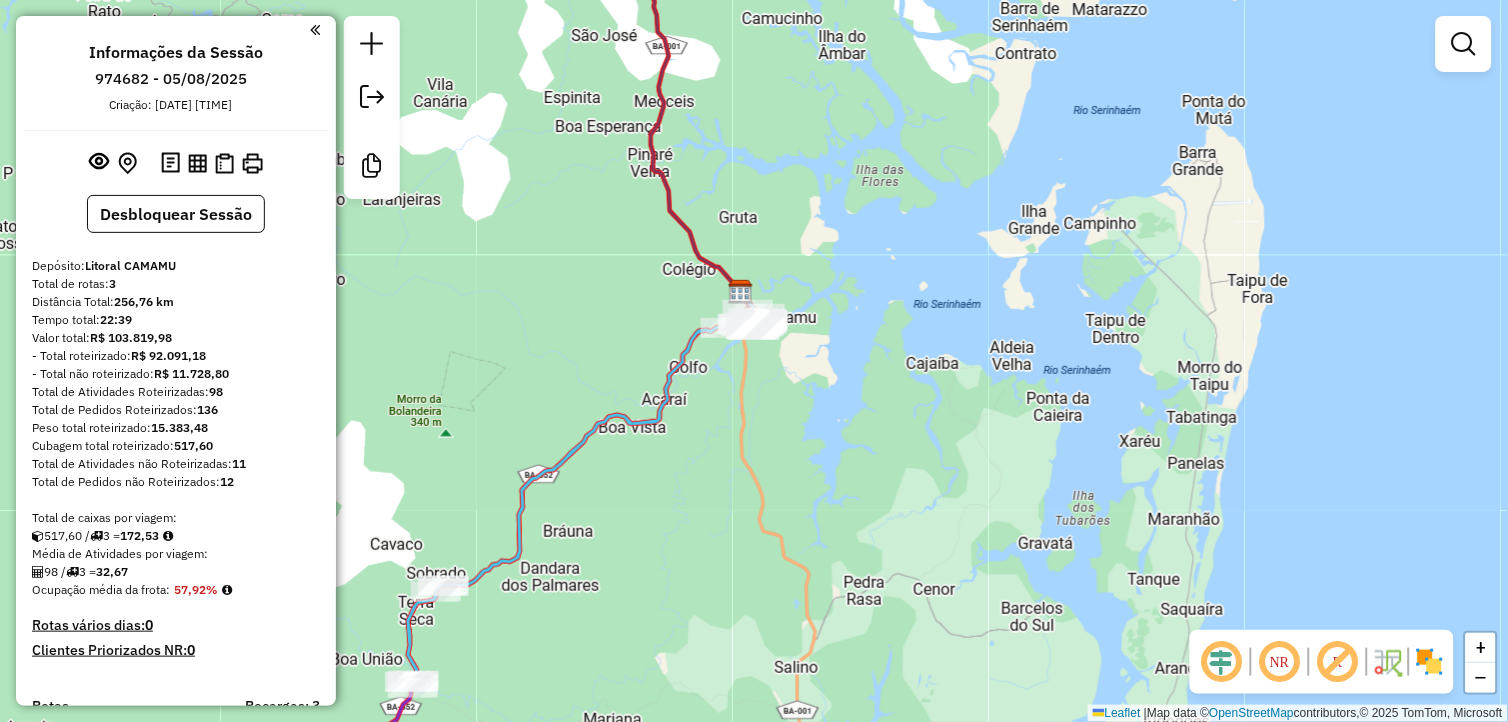 drag, startPoint x: 707, startPoint y: 328, endPoint x: 720, endPoint y: 418, distance: 90.934044 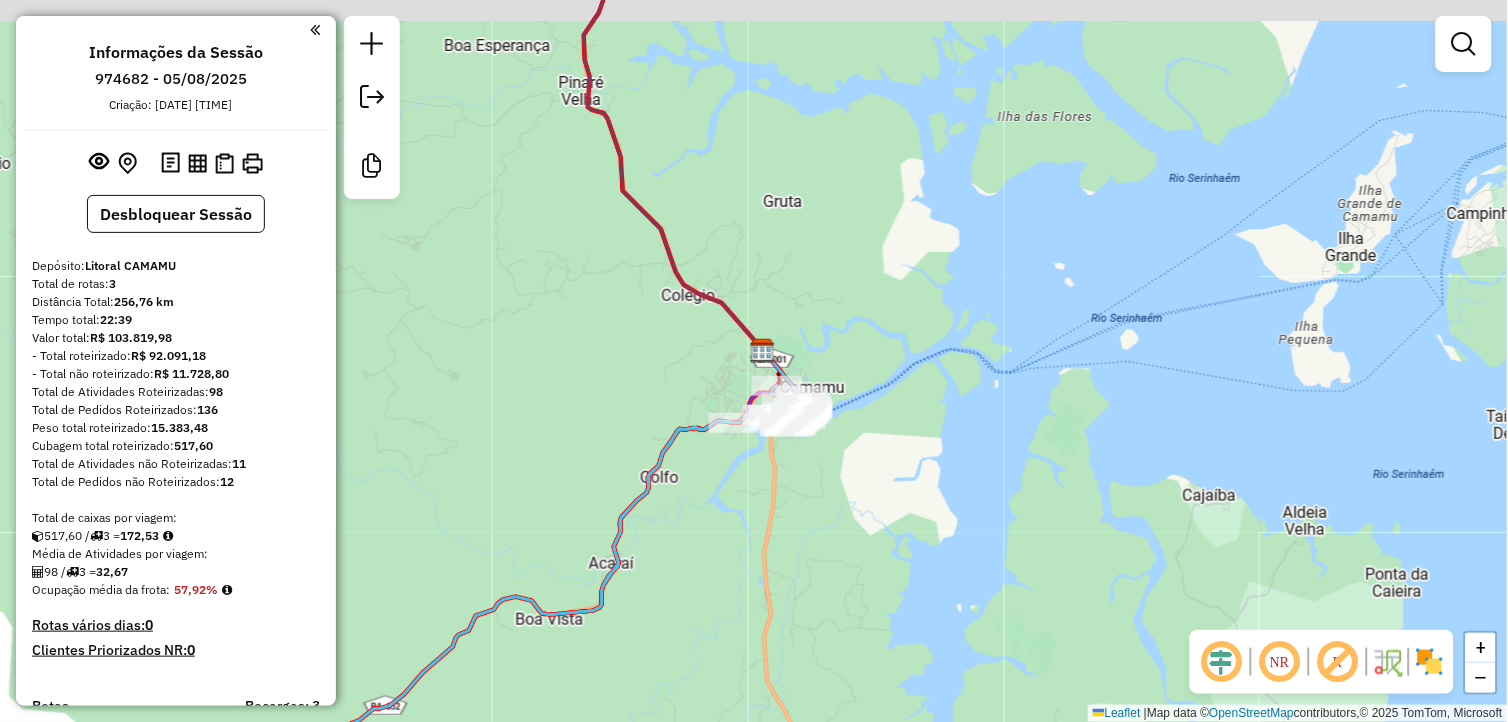 drag, startPoint x: 792, startPoint y: 371, endPoint x: 798, endPoint y: 448, distance: 77.23341 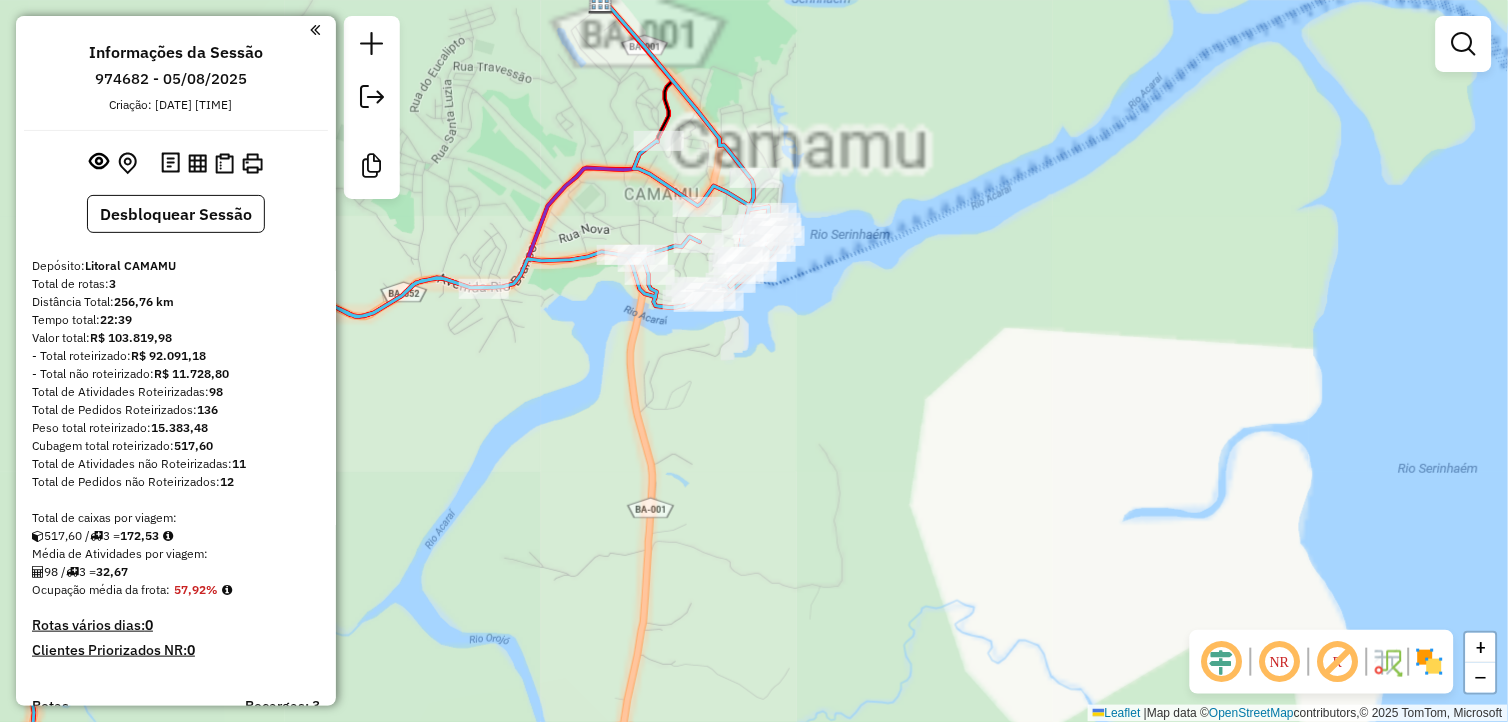 drag, startPoint x: 750, startPoint y: 415, endPoint x: 761, endPoint y: 575, distance: 160.37769 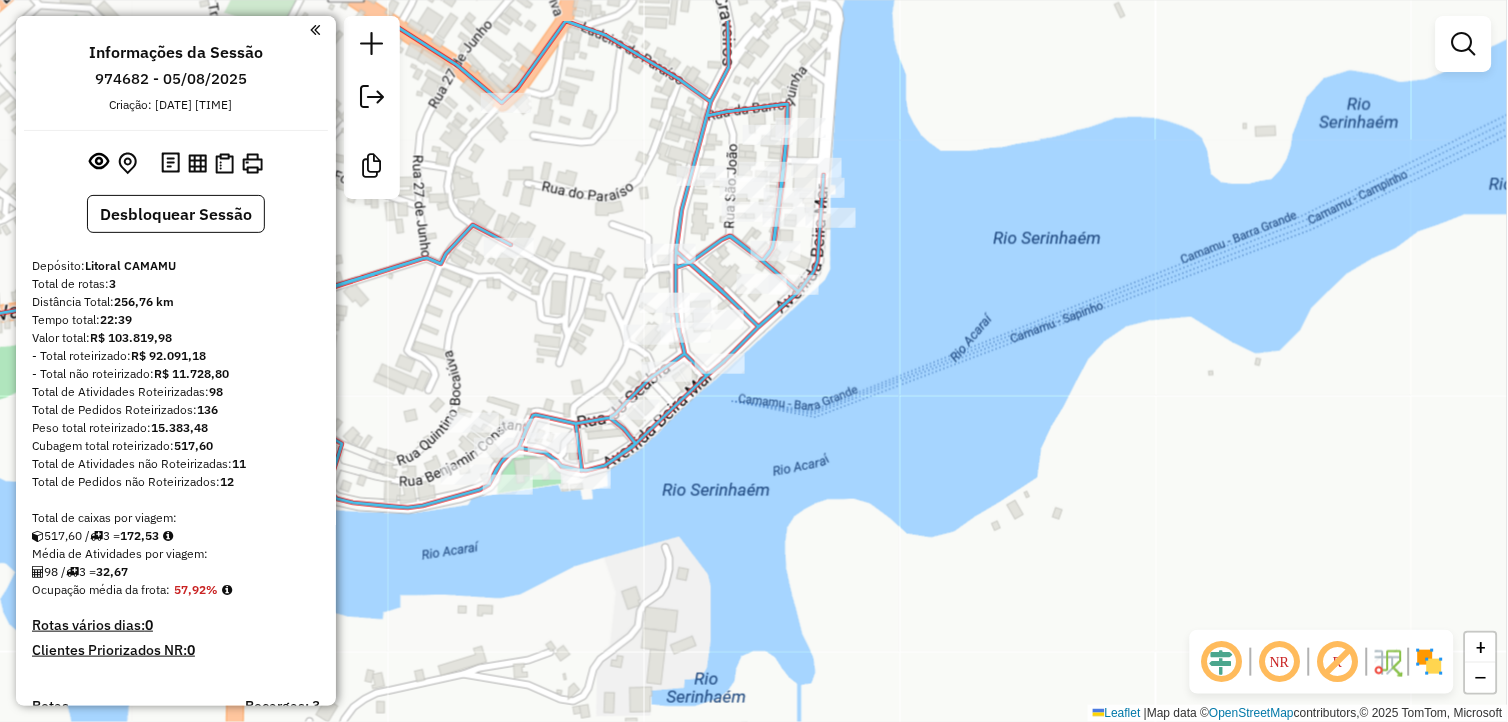 drag, startPoint x: 812, startPoint y: 293, endPoint x: 807, endPoint y: 355, distance: 62.201286 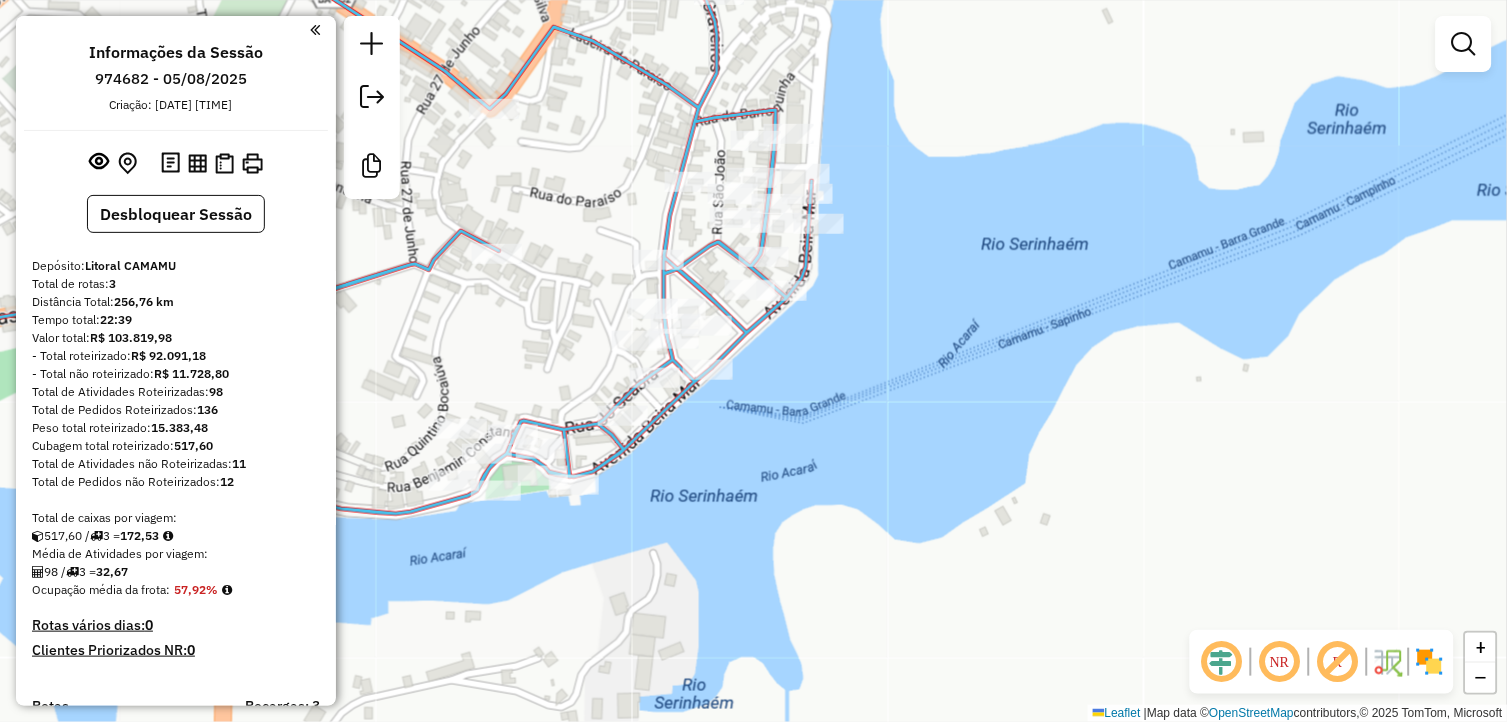 drag, startPoint x: 738, startPoint y: 455, endPoint x: 844, endPoint y: 508, distance: 118.511604 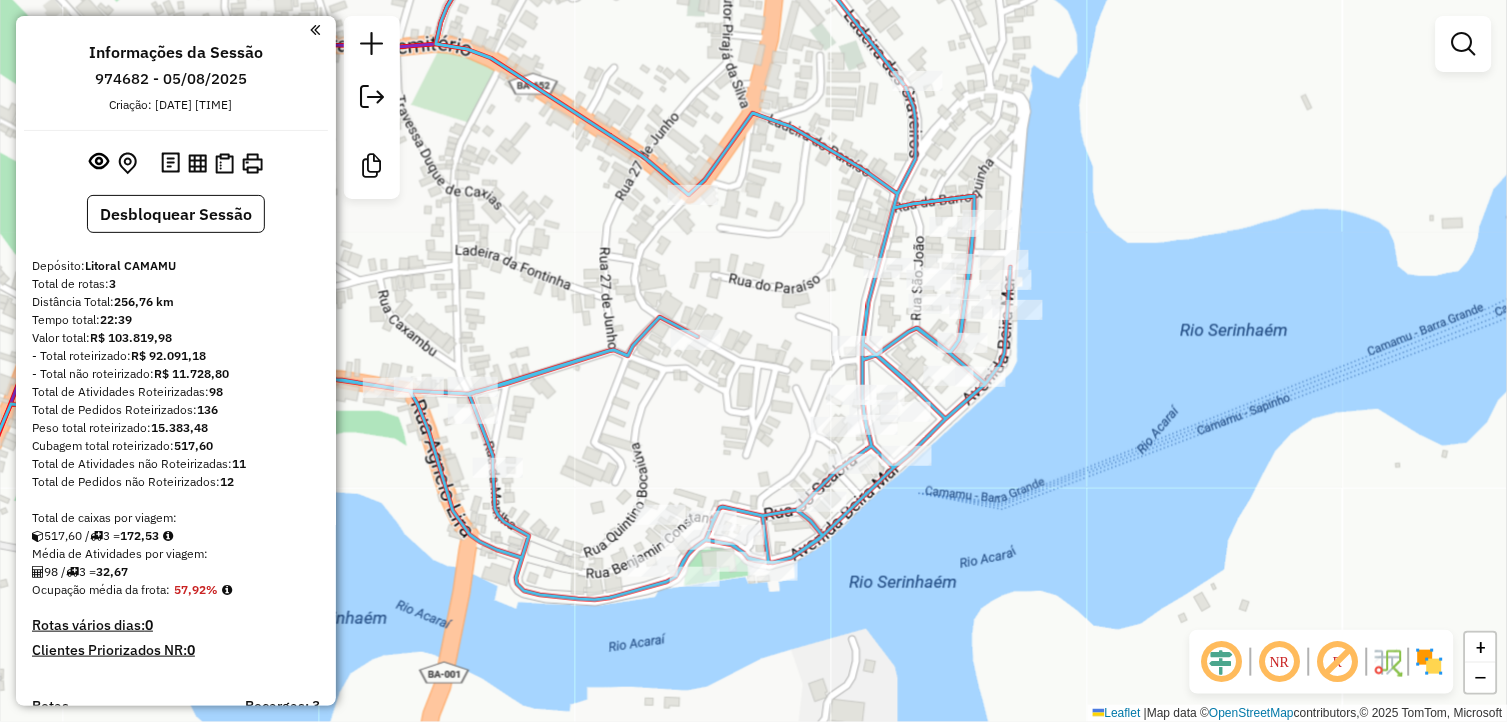 click on "Rota [NUMBER] - Placa [CODE] 679 - BAR DE DENI Rota [NUMBER] - Placa [CODE] 701 - BAR DA NUBIA Janela de atendimento Grade de atendimento Capacidade Transportadoras Veículos Cliente Pedidos Rotas Selecione os dias de semana para filtrar as janelas de atendimento Seg Ter Qua Qui Sex Sáb Dom Informe o período da janela de atendimento: De: Até: Filtrar exatamente a janela do cliente Considerar janela de atendimento padrão Selecione os dias de semana para filtrar as grades de atendimento Seg Ter Qua Qui Sex Sáb Dom Considerar clientes sem dia de atendimento cadastrado Clientes fora do dia de atendimento selecionado Filtrar as atividades entre os valores definidos abaixo: Peso mínimo: Peso máximo: Cubagem mínima: Cubagem máxima: De: Até: Filtrar as atividades entre o tempo de atendimento definido abaixo: De: Até: Considerar capacidade total dos clientes não roteirizados Transportadora: Selecione um ou mais itens Tipo de veículo: Selecione um ou mais itens De:" 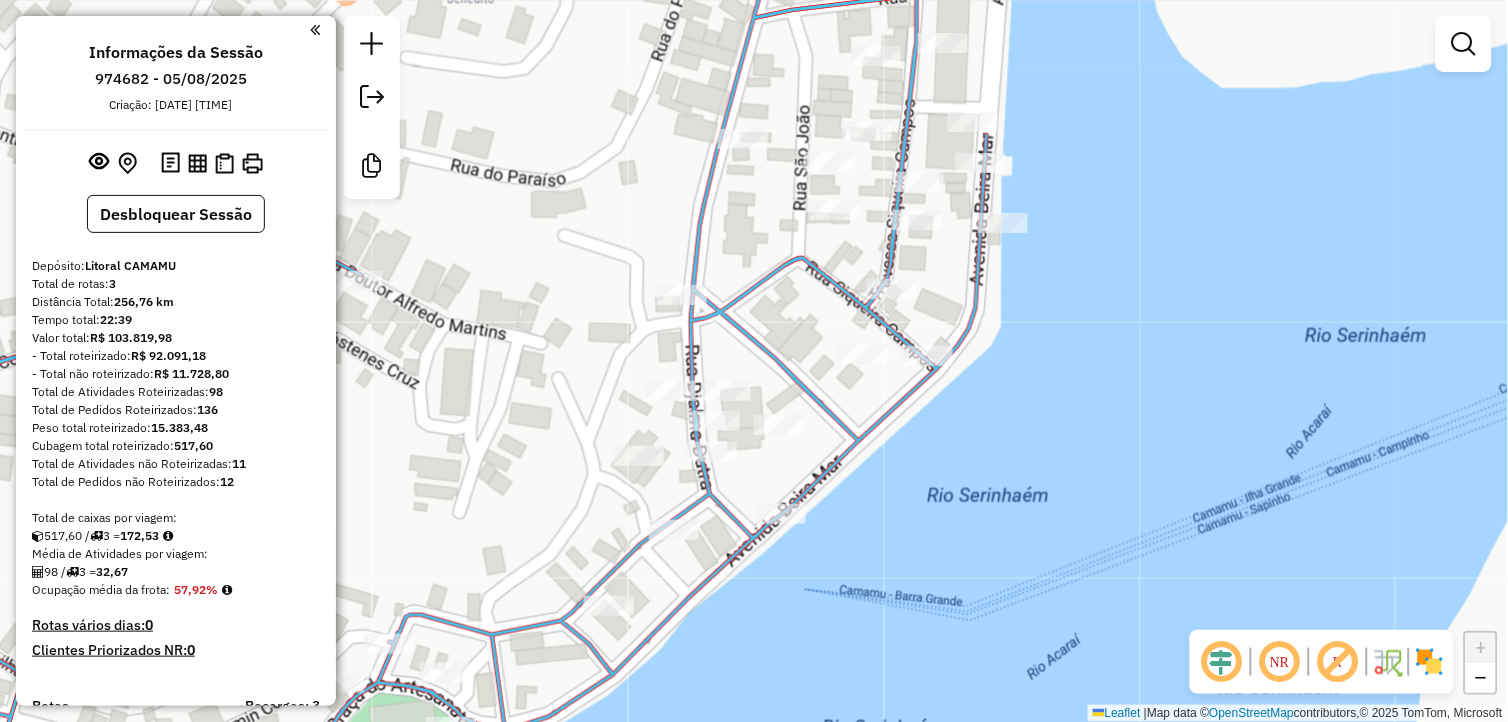 drag, startPoint x: 1041, startPoint y: 278, endPoint x: 1037, endPoint y: 315, distance: 37.215588 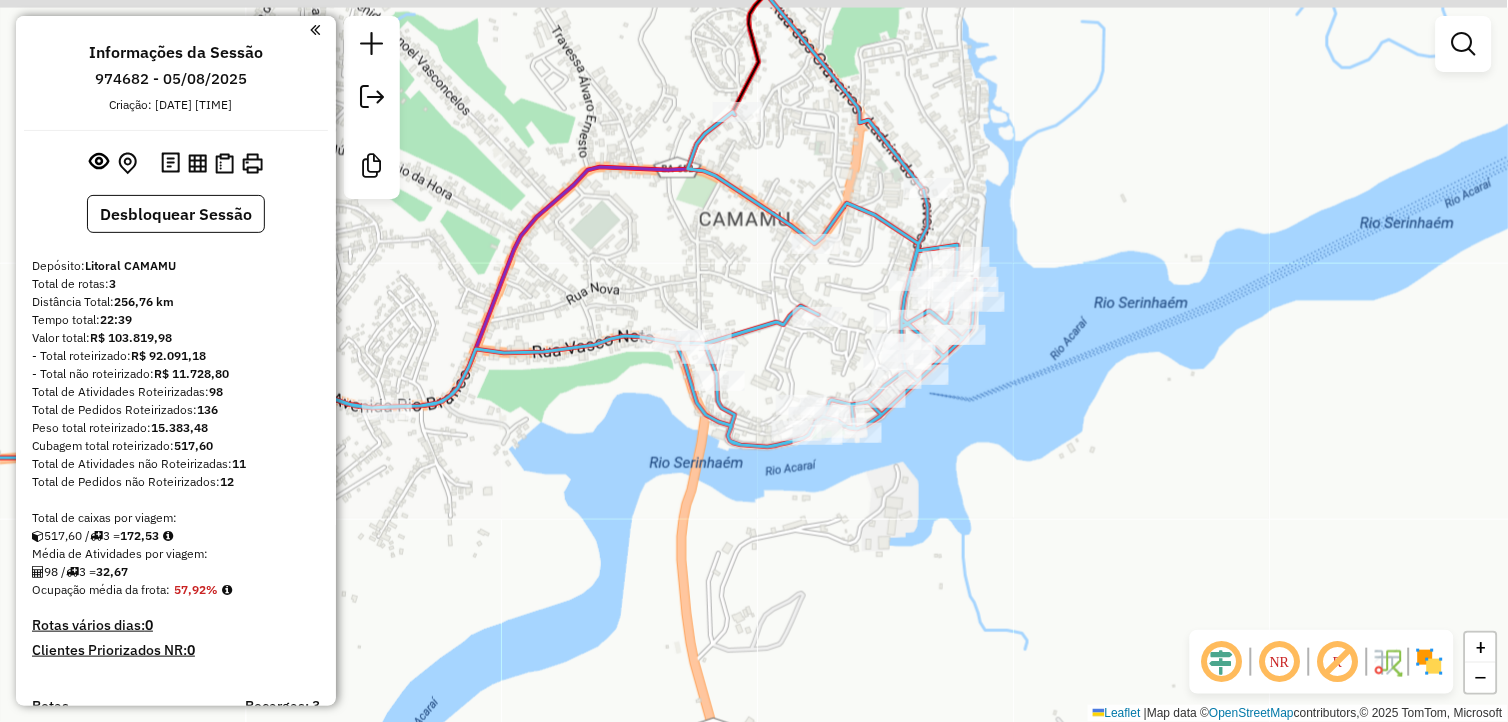 drag, startPoint x: 1030, startPoint y: 447, endPoint x: 1012, endPoint y: 476, distance: 34.132095 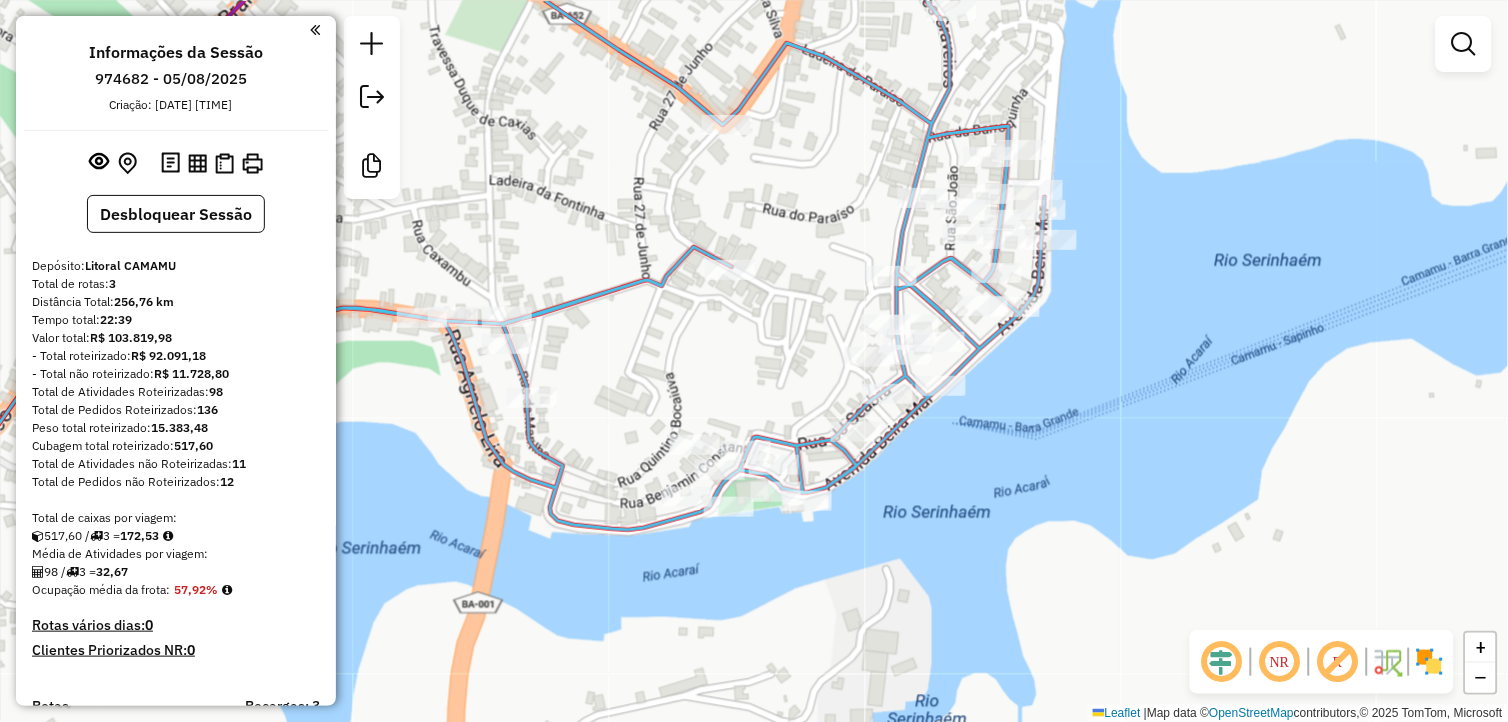 drag, startPoint x: 1015, startPoint y: 403, endPoint x: 1036, endPoint y: 533, distance: 131.68523 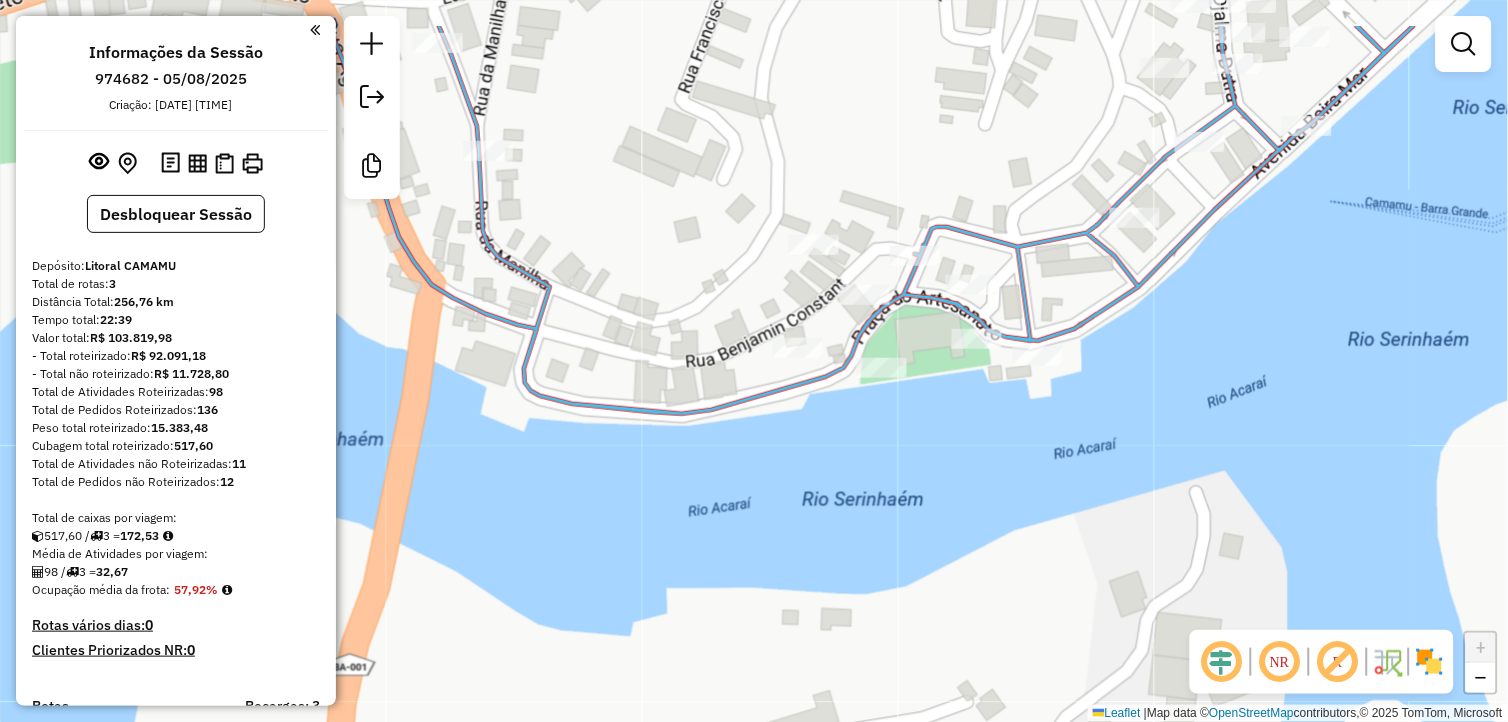 drag, startPoint x: 957, startPoint y: 355, endPoint x: 932, endPoint y: 454, distance: 102.10779 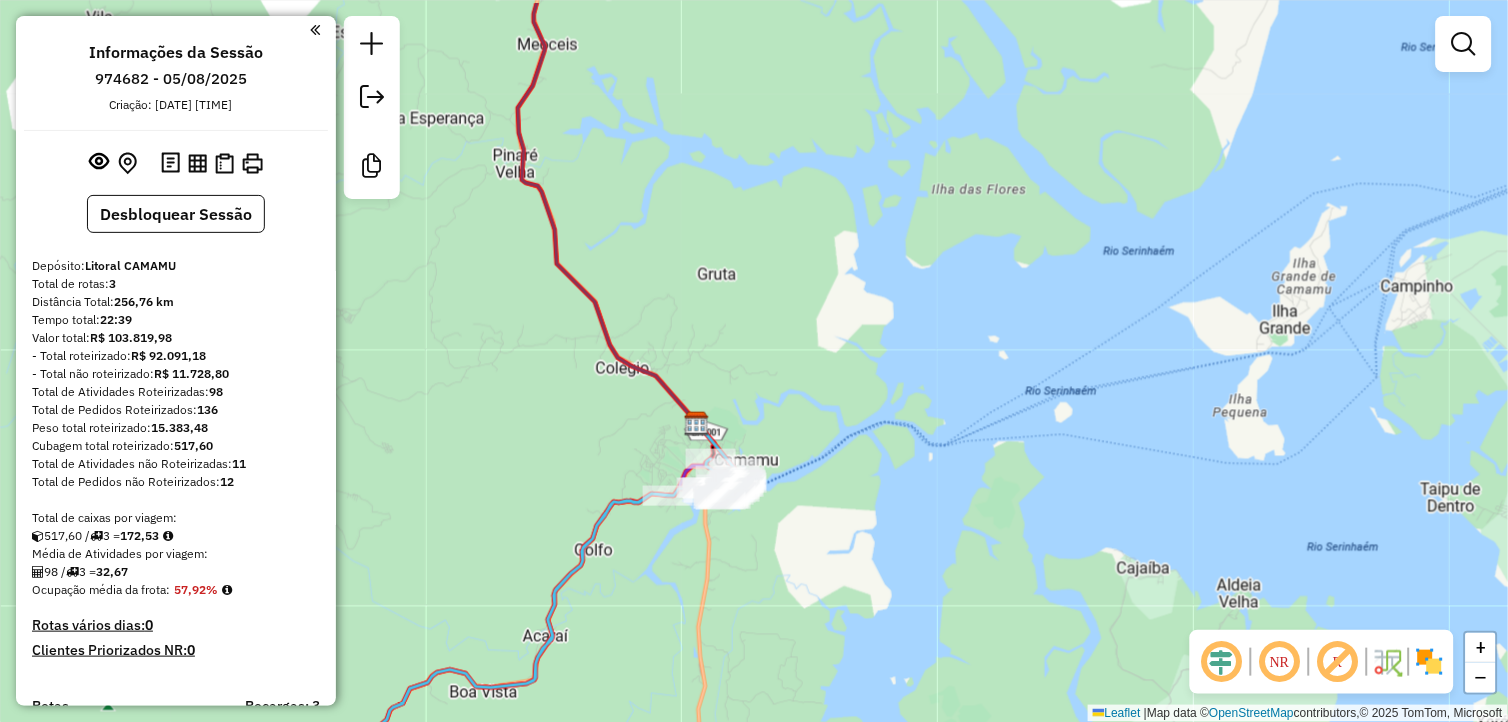 drag, startPoint x: 736, startPoint y: 520, endPoint x: 695, endPoint y: 597, distance: 87.23531 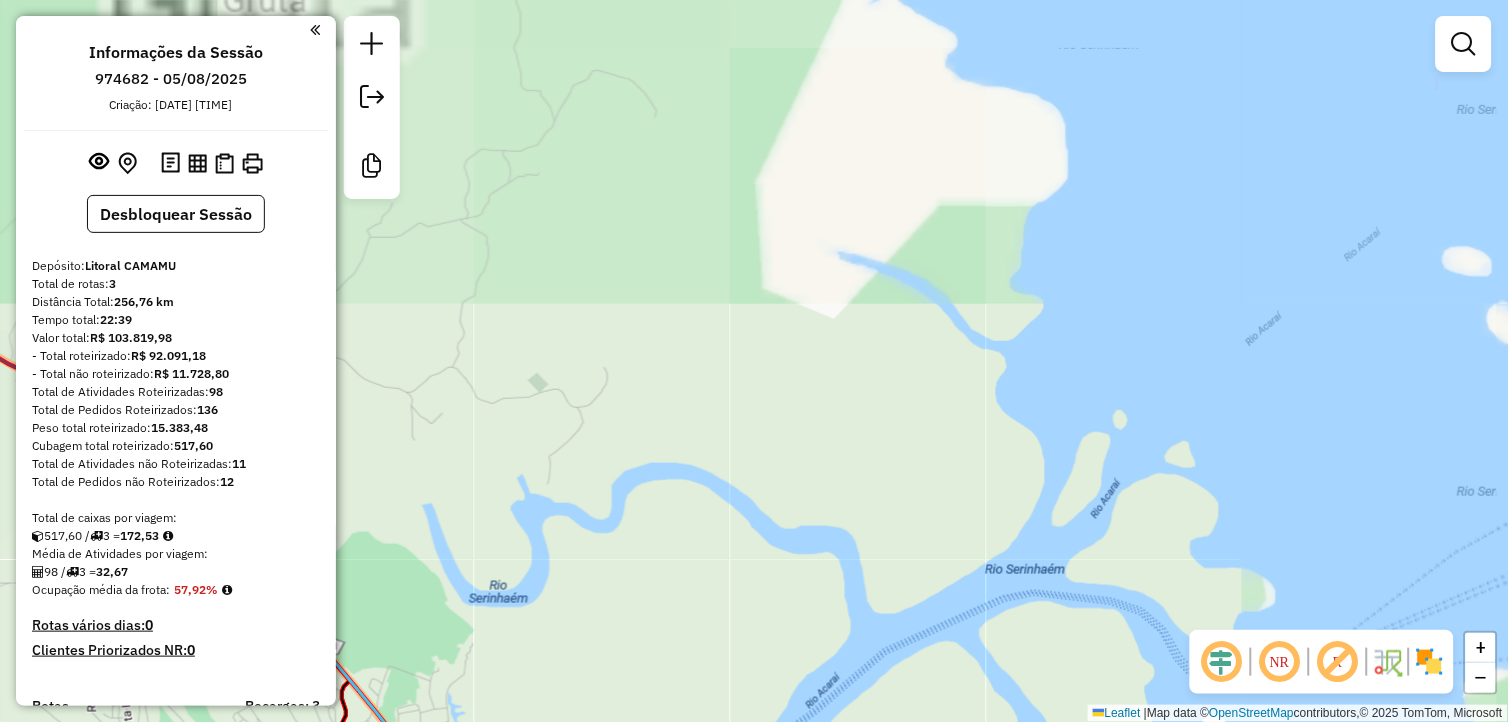 drag, startPoint x: 702, startPoint y: 543, endPoint x: 827, endPoint y: 292, distance: 280.4033 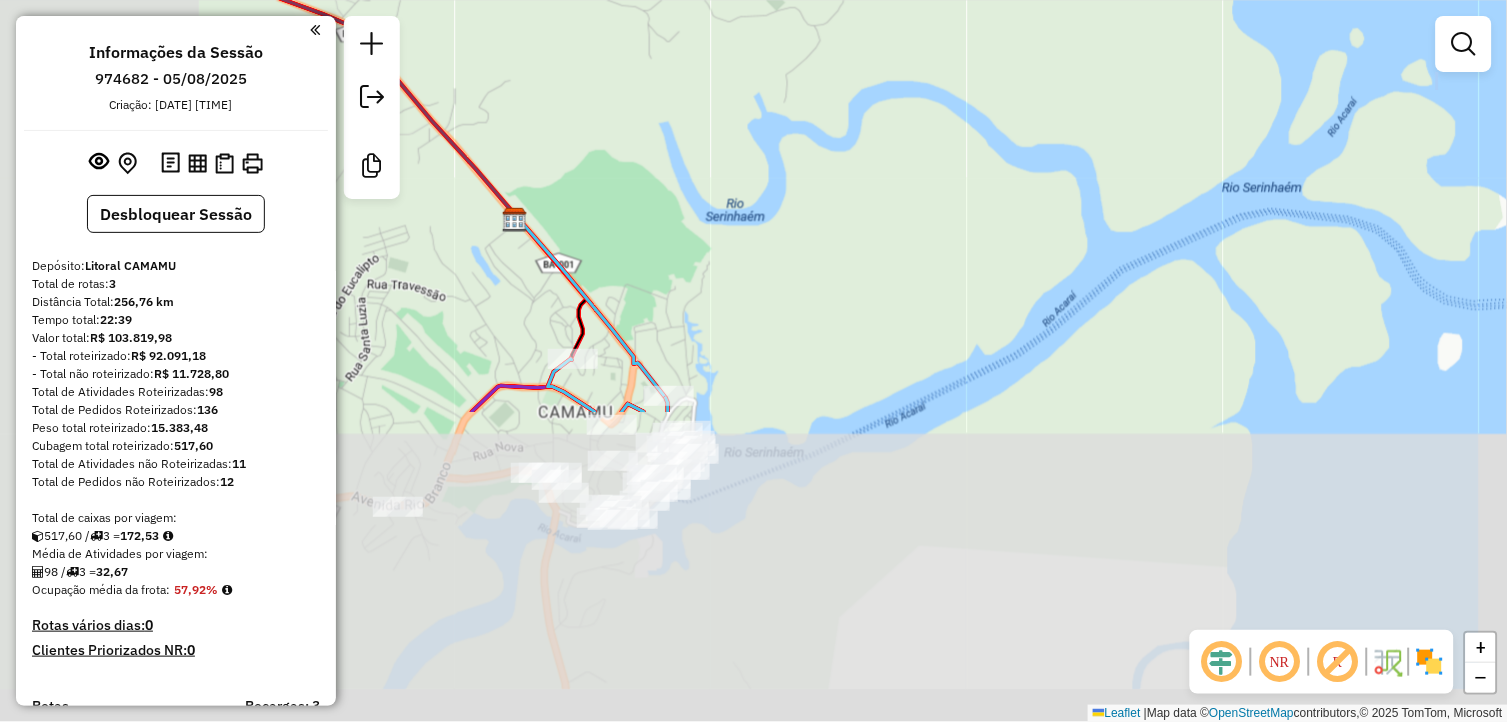 drag, startPoint x: 676, startPoint y: 513, endPoint x: 895, endPoint y: 158, distance: 417.1163 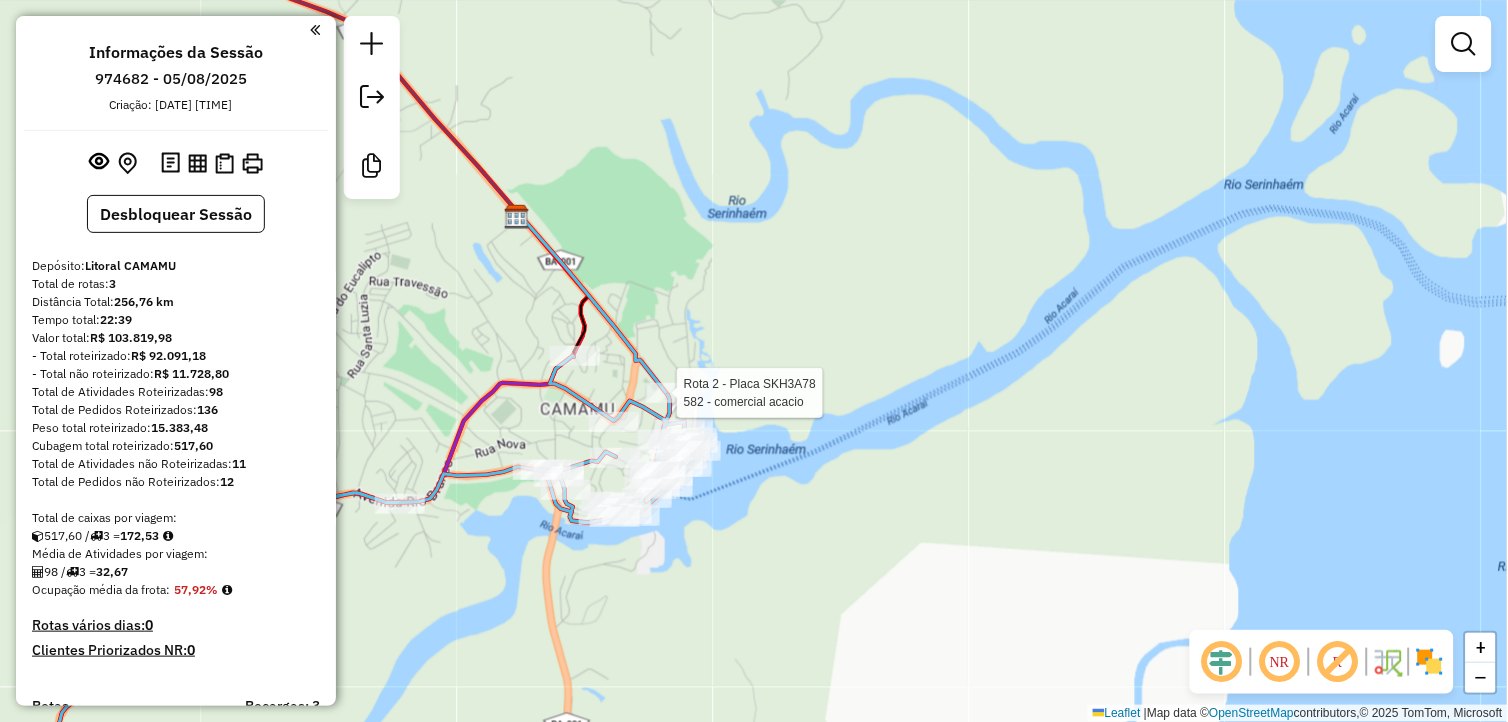 select on "**********" 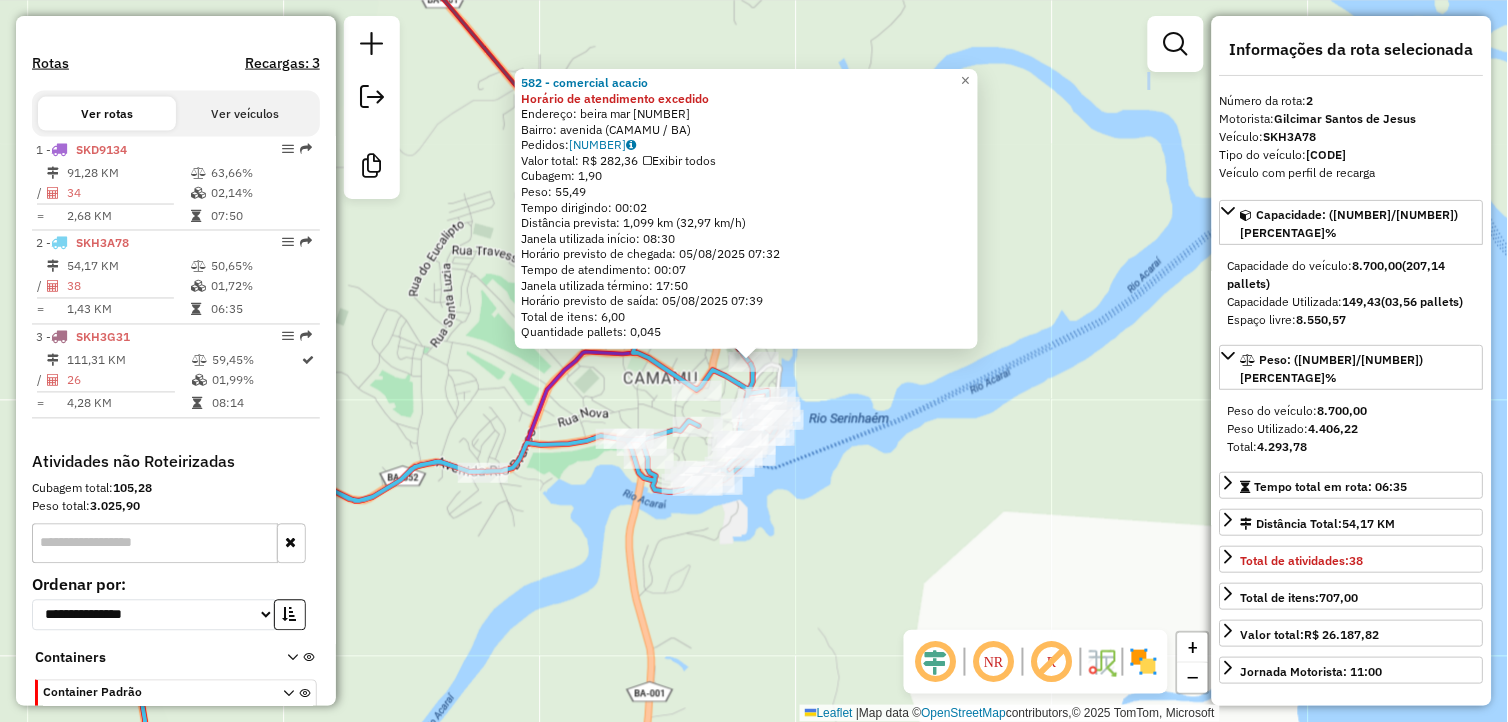 scroll, scrollTop: 703, scrollLeft: 0, axis: vertical 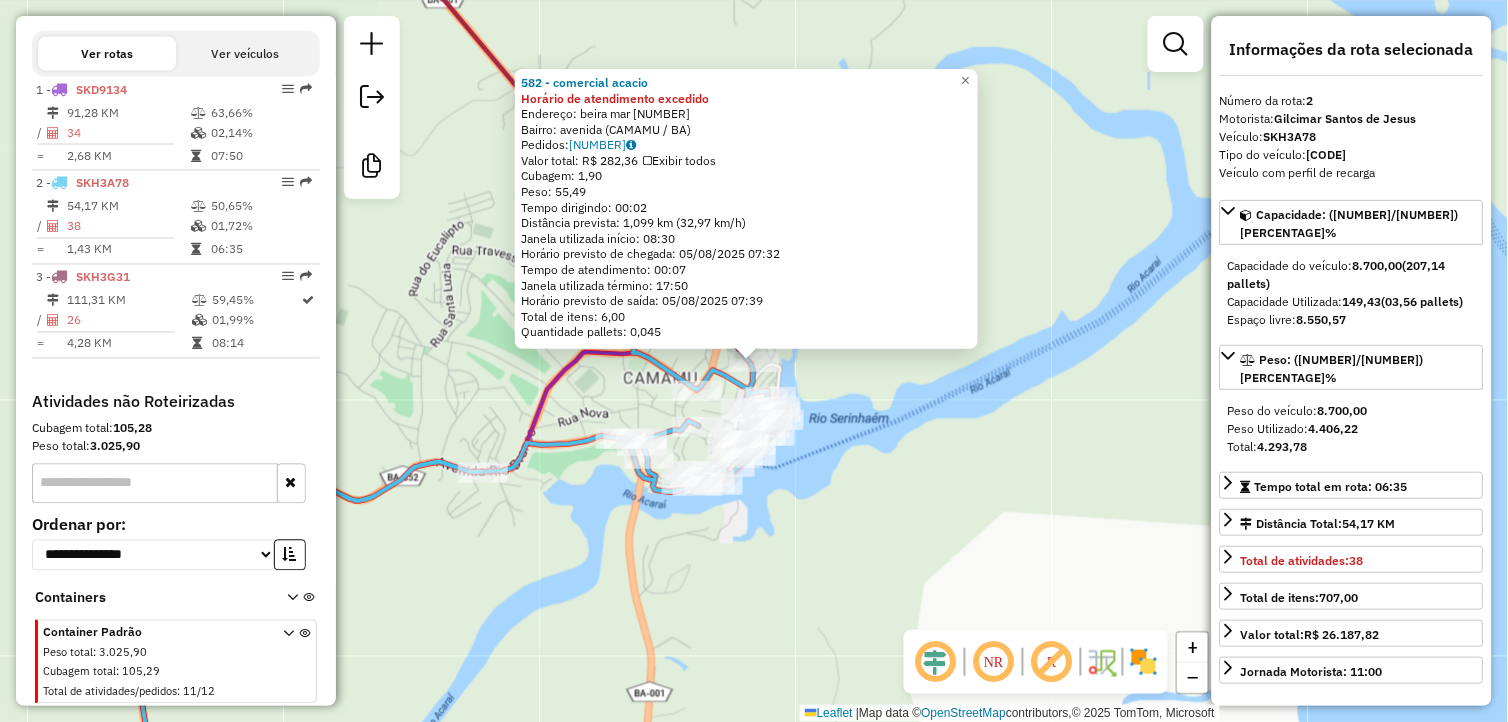 click on "582 - comercial acacio Horário de atendimento excedido Endereço: beira mar [NUMBER] Bairro: avenida ([CAMAMU] / [BA]) Pedidos: [NUMBER] Valor total: R$ 282,36 Exibir todos Cubagem: 1,90 Peso: 55,49 Tempo dirigindo: 00:02 Distância prevista: 1,099 km (32,97 km/h) Janela utilizada início: 08:30 Horário previsto de chegada: [DATE] [TIME] Tempo de atendimento: 00:07 Janela utilizada término: 17:50 Horário previsto de saída: 05/08/2025 07:39 Total de itens: 6,00 Quantidade pallets: 0,045 × Janela de atendimento Grade de atendimento Capacidade Transportadoras Veículos Cliente Pedidos Rotas Selecione os dias de semana para filtrar as janelas de atendimento Seg Ter Qua Qui Sex Sáb Dom Informe o período da janela de atendimento: De: Até: Filtrar exatamente a janela do cliente Considerar janela de atendimento padrão Selecione os dias de semana para filtrar as grades de atendimento Seg Ter Qua Qui Sex Sáb Dom Peso mínimo: Peso máximo: De: De:" 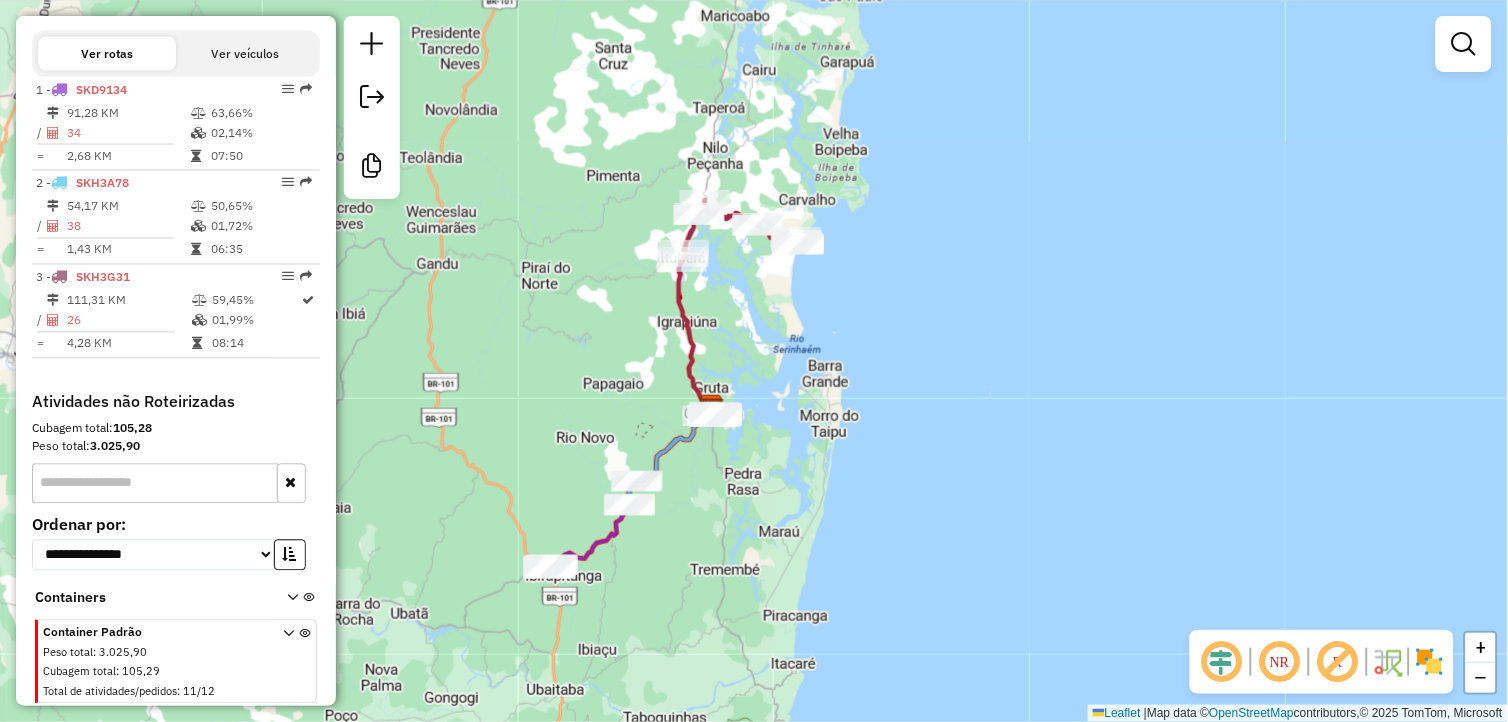 click at bounding box center [292, 602] 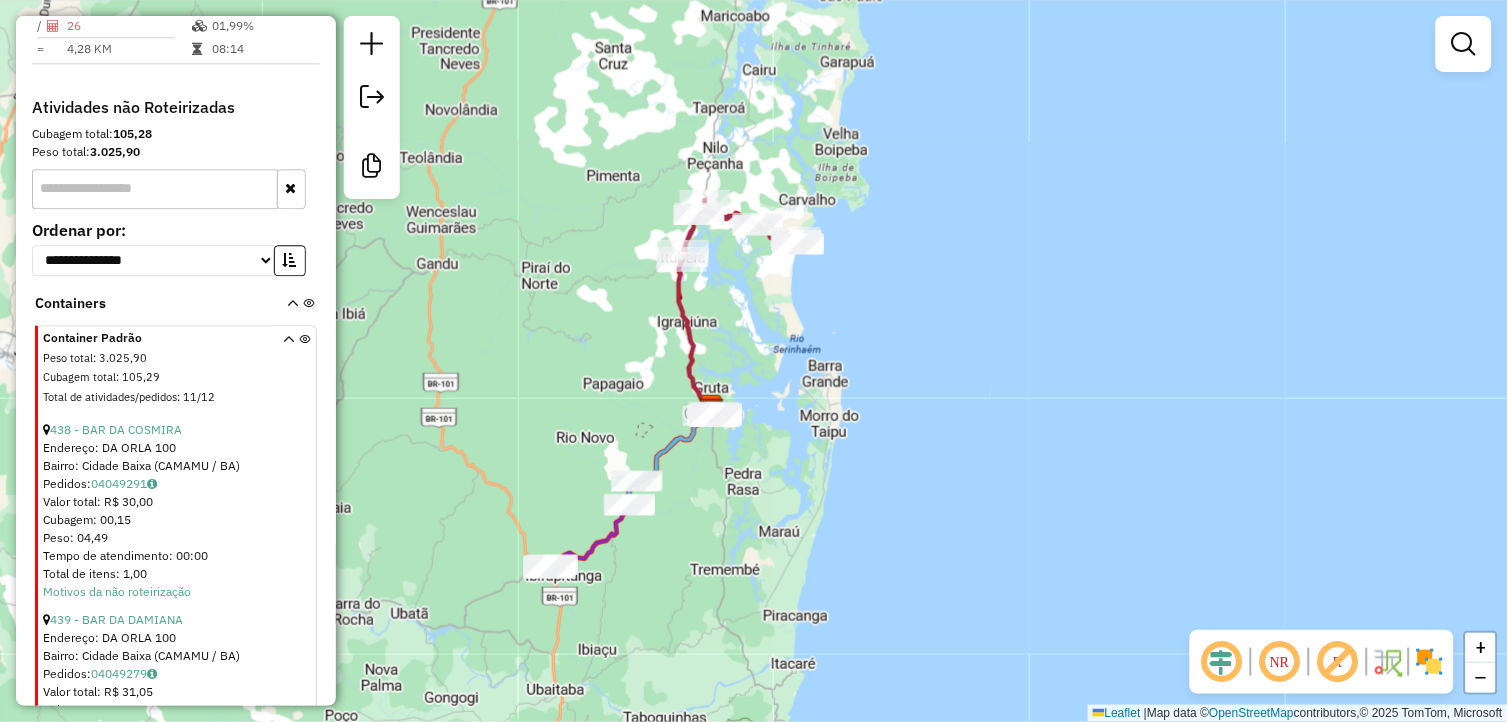 scroll, scrollTop: 1036, scrollLeft: 0, axis: vertical 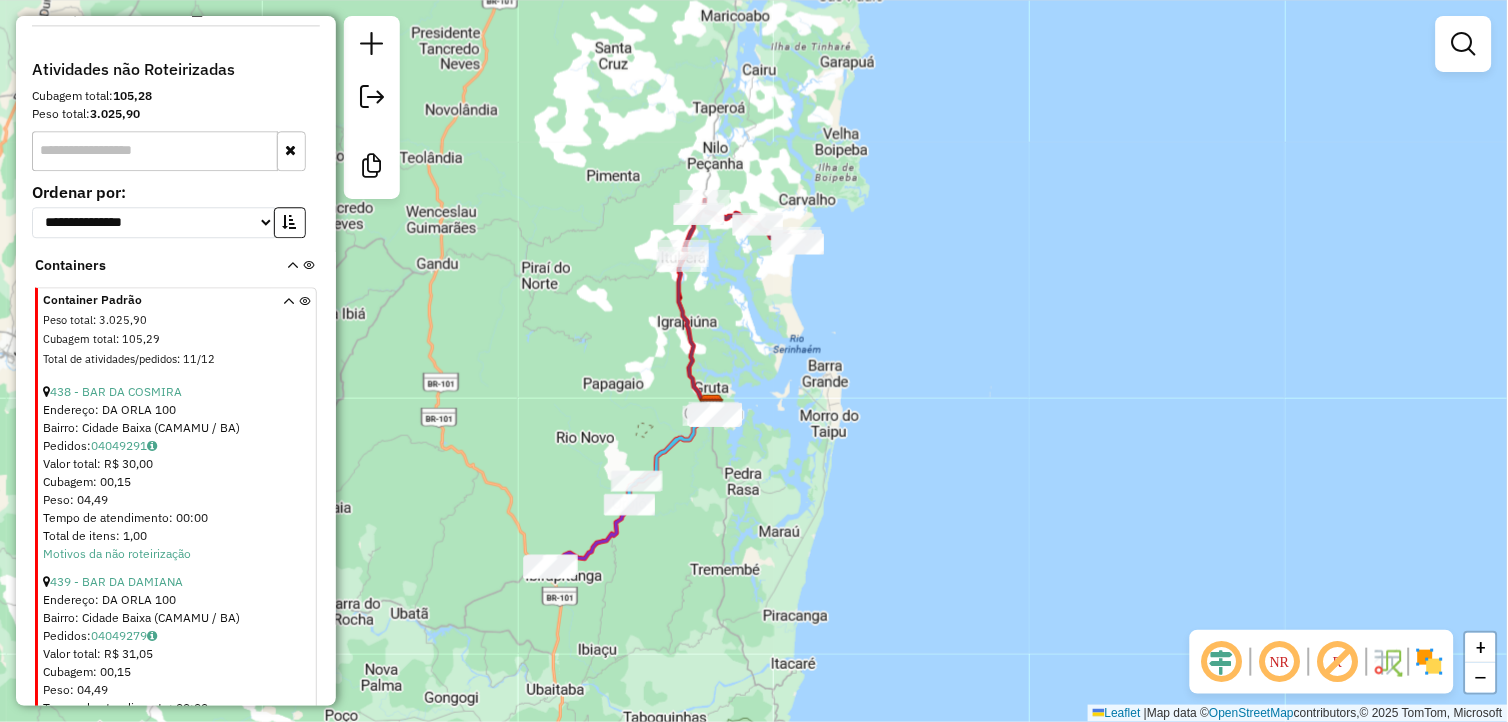 click at bounding box center (292, 269) 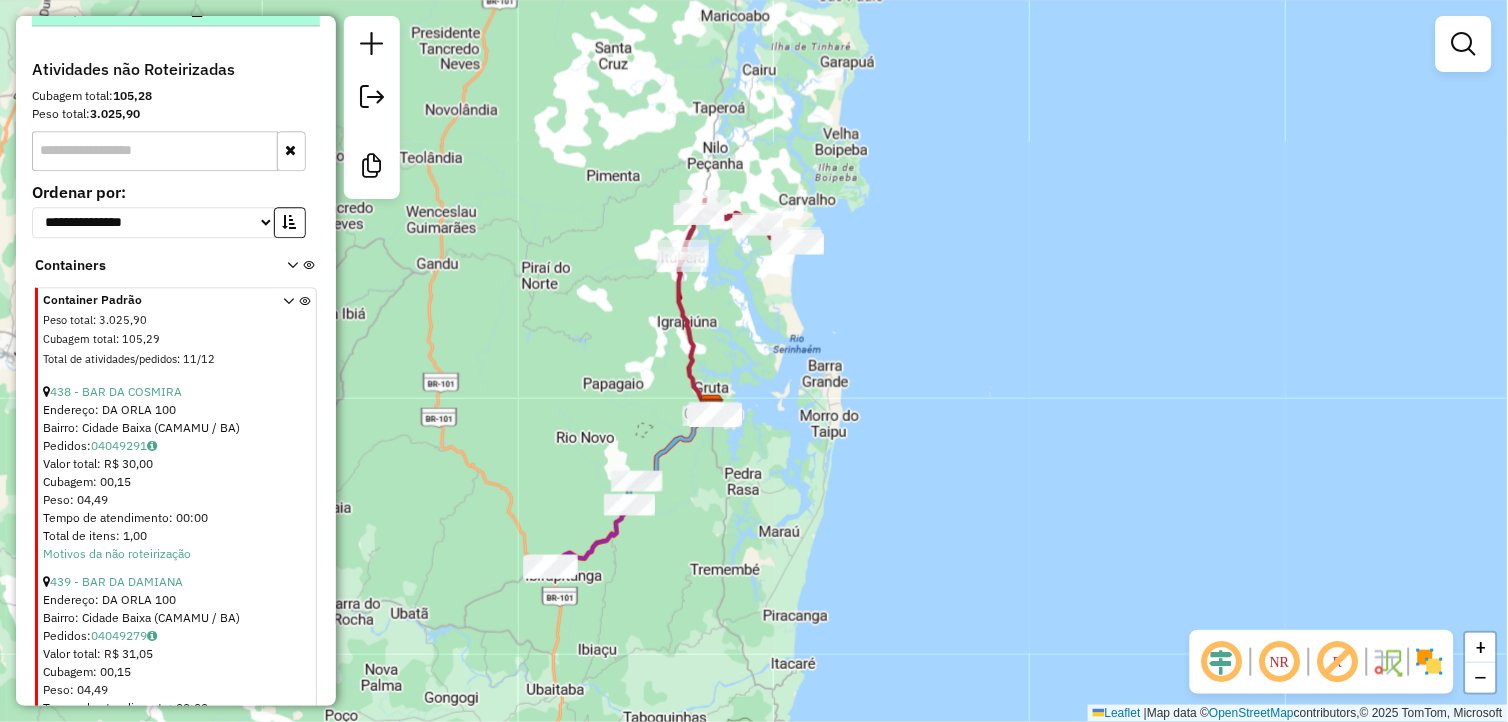 scroll, scrollTop: 703, scrollLeft: 0, axis: vertical 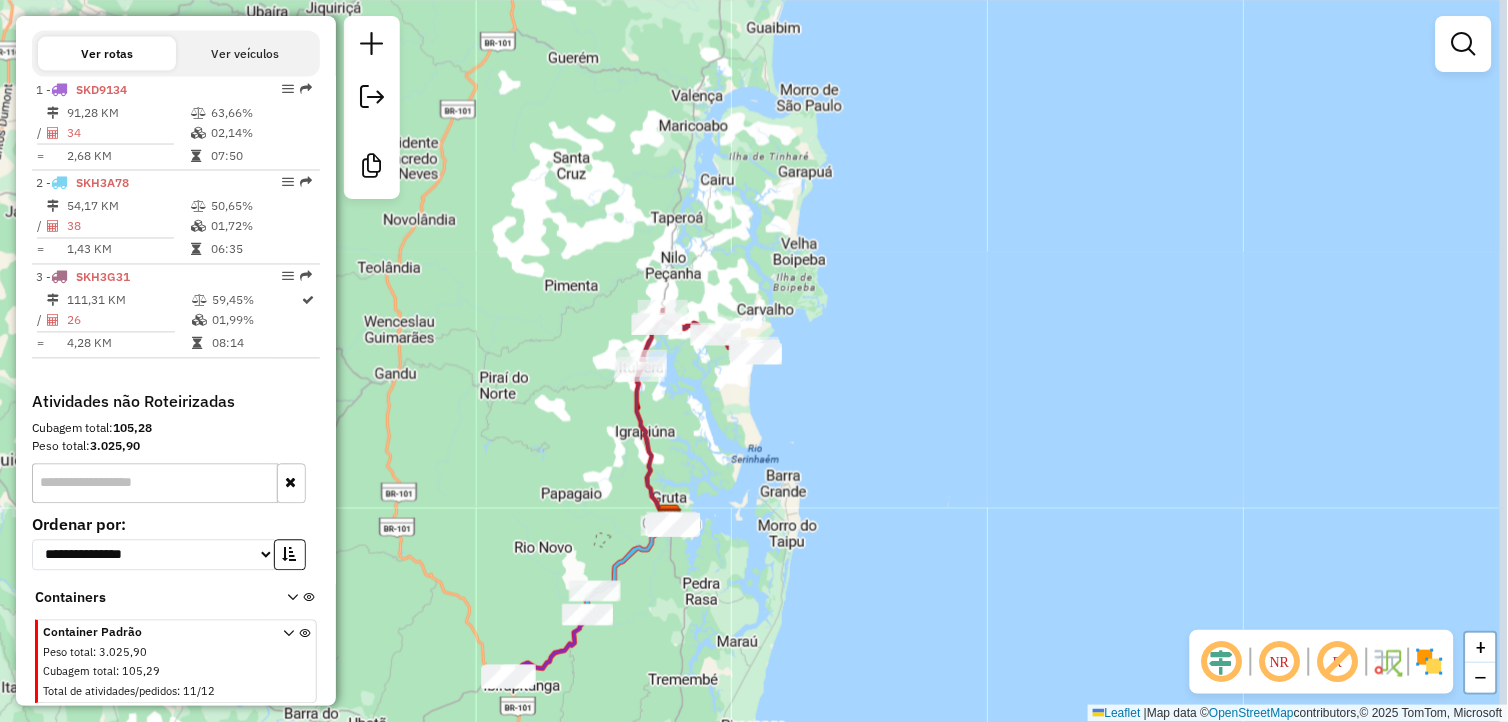 drag, startPoint x: 843, startPoint y: 384, endPoint x: 752, endPoint y: 521, distance: 164.46884 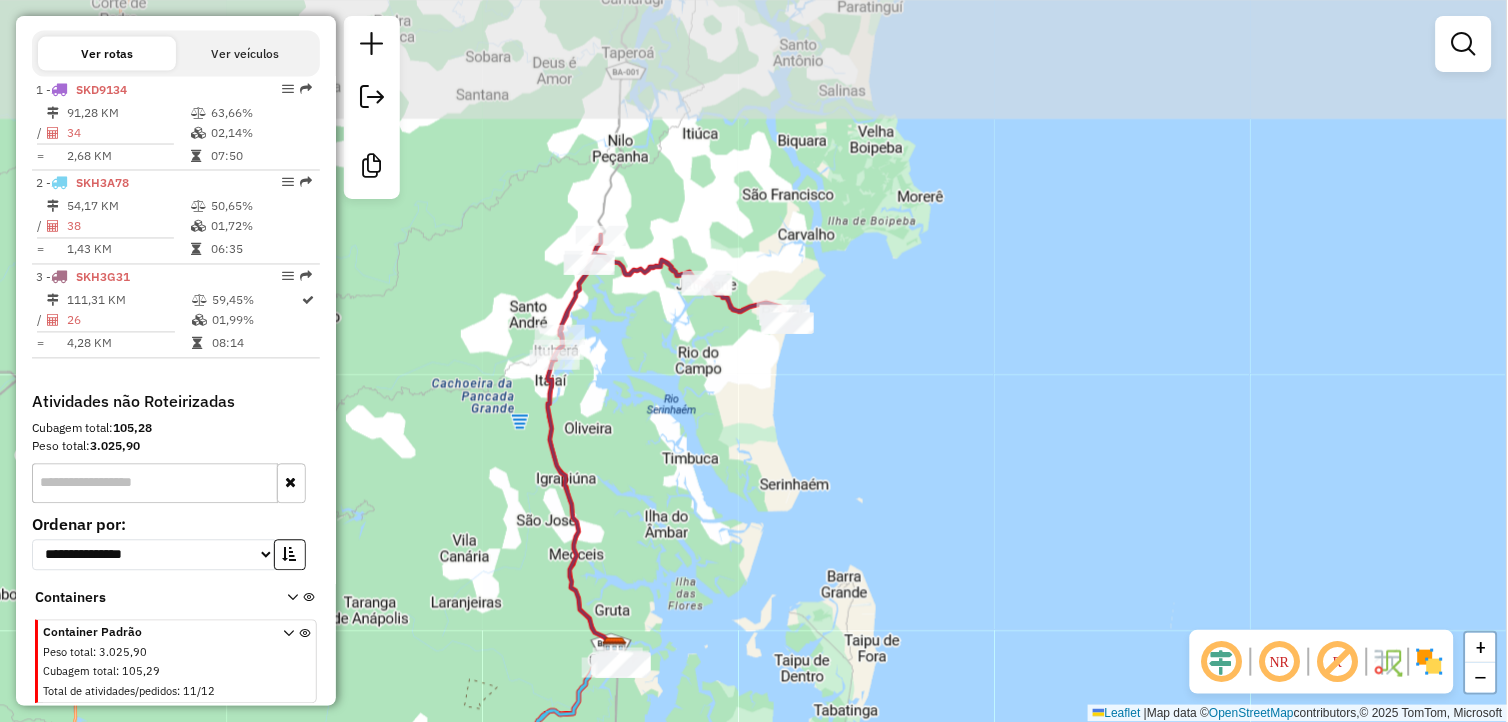 drag, startPoint x: 642, startPoint y: 383, endPoint x: 642, endPoint y: 553, distance: 170 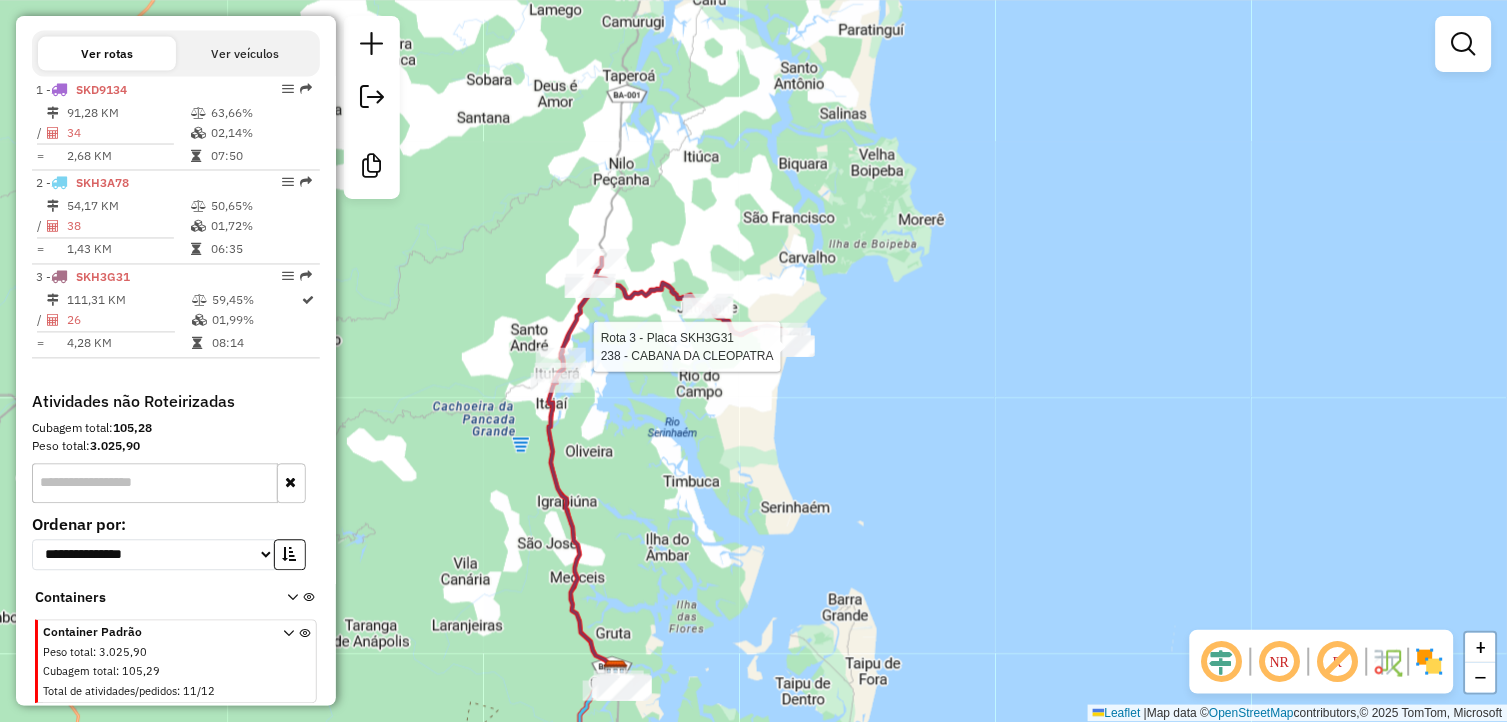 select on "**********" 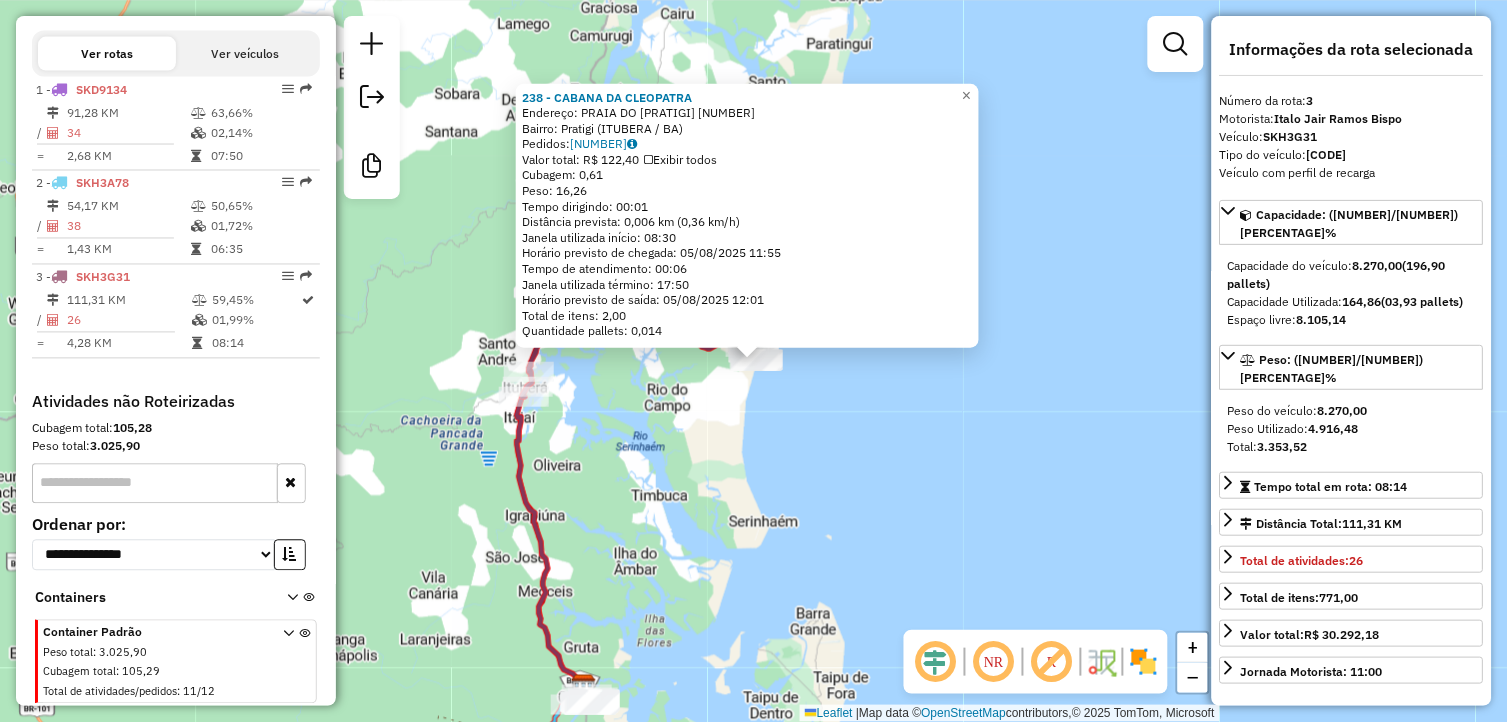 click on "238 - CABANA DA CLEOPATRA Endereço: PRAIA DO [PRATIGI] [NUMBER] Bairro: [PRATIGI] ([ITUBERA] / [BA]) Pedidos: [NUMBER] Valor total: R$ 122,40 Exibir todos Cubagem: 0,61 Peso: 16,26 Tempo dirigindo: 00:01 Distância prevista: 0,006 km (0,36 km/h) Janela utilizada início: 08:30 Horário previsto de chegada: [DATE] [TIME] Tempo de atendimento: 00:06 Janela utilizada término: 17:50 Horário previsto de saída: 05/08/2025 12:01 Total de itens: 2,00 Quantidade pallets: 0,014 × Janela de atendimento Grade de atendimento Capacidade Transportadoras Veículos Cliente Pedidos Rotas Selecione os dias de semana para filtrar as janelas de atendimento Seg Ter Qua Qui Sex Sáb Dom Informe o período da janela de atendimento: De: Até: Filtrar exatamente a janela do cliente Considerar janela de atendimento padrão Selecione os dias de semana para filtrar as grades de atendimento Seg Ter Qua Qui Sex Sáb Dom Considerar clientes sem dia de atendimento cadastrado De: +" 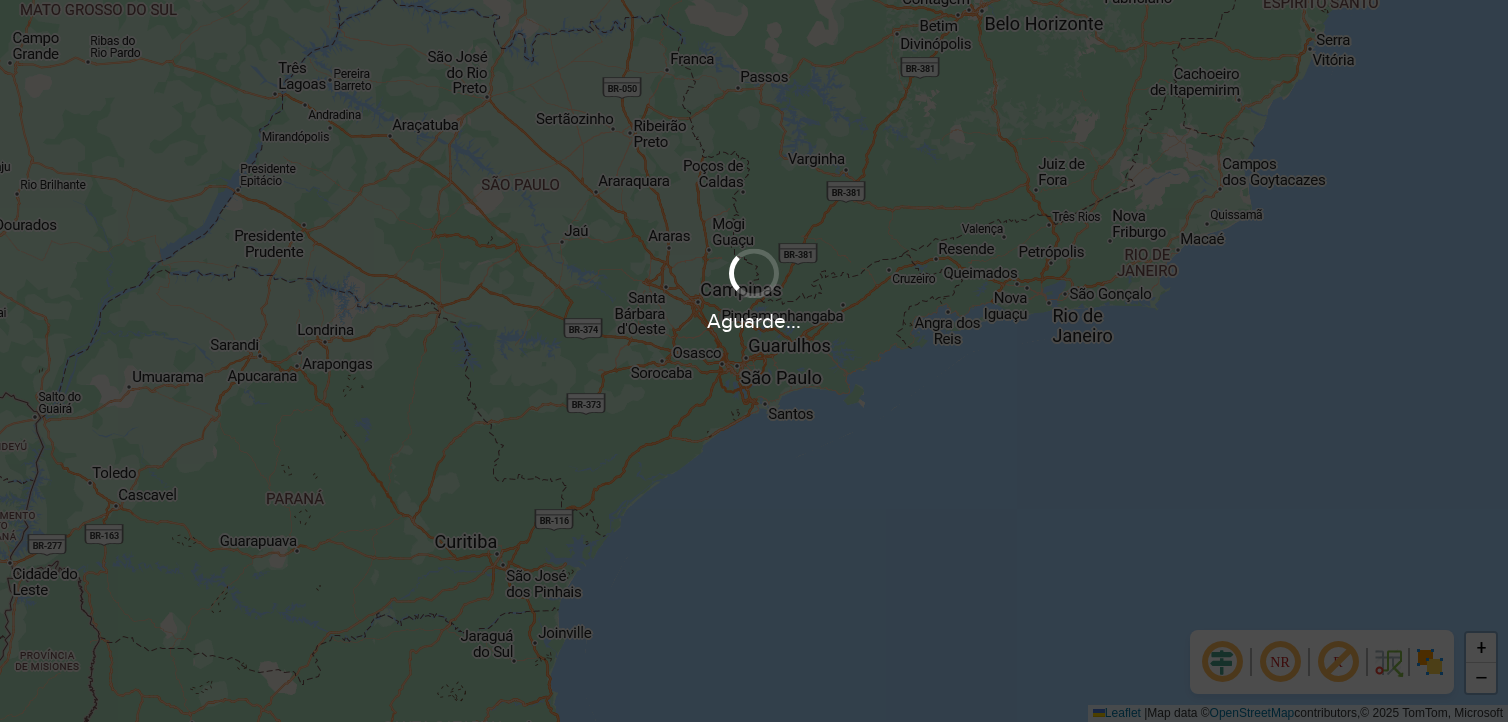 scroll, scrollTop: 0, scrollLeft: 0, axis: both 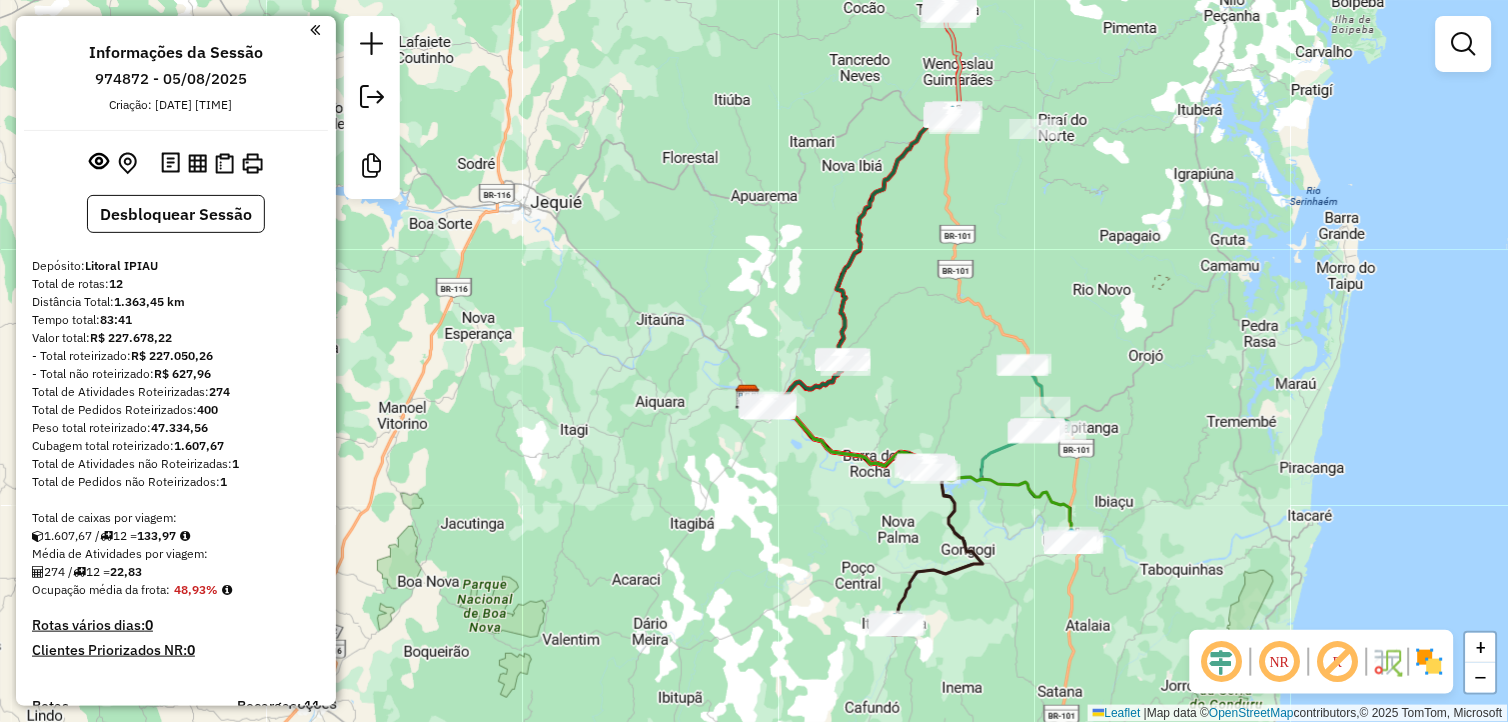 drag, startPoint x: 1083, startPoint y: 120, endPoint x: 1070, endPoint y: 171, distance: 52.63079 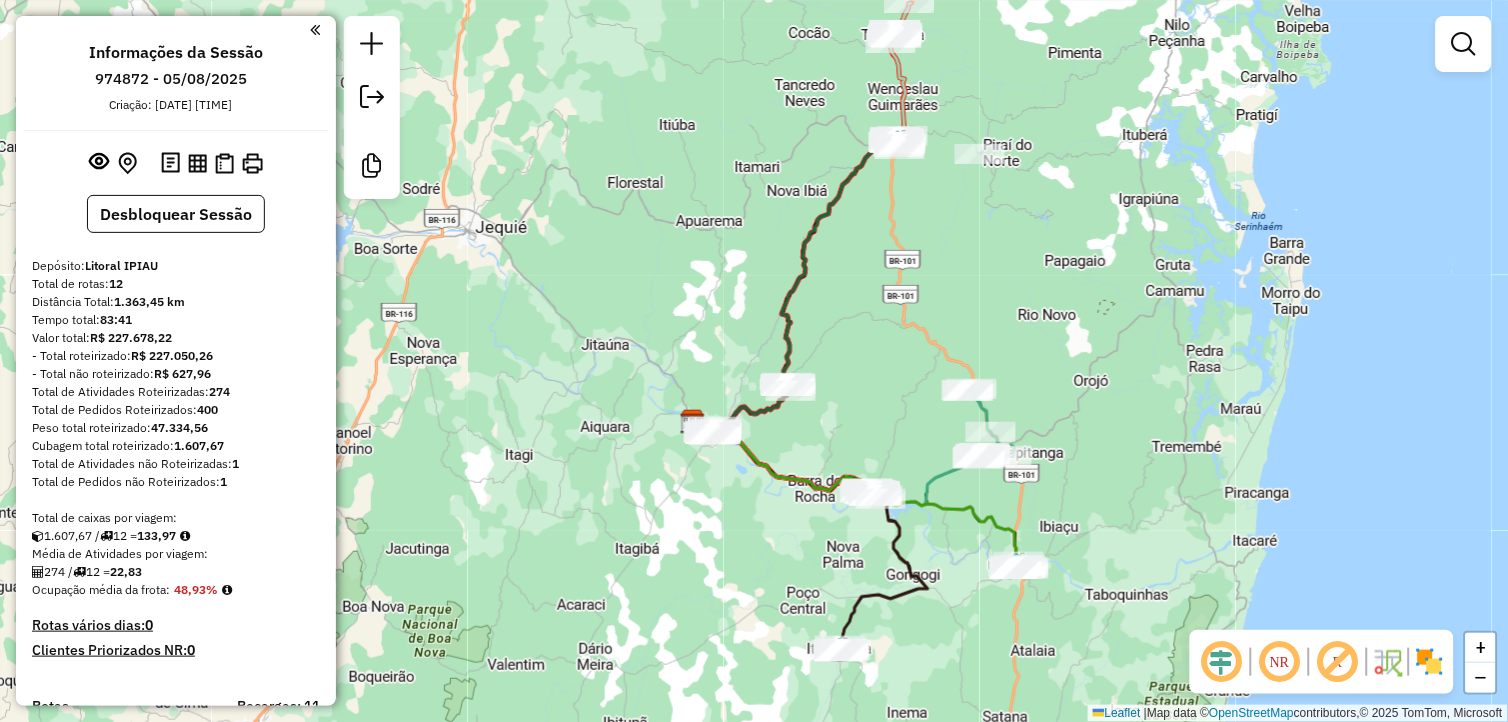 drag, startPoint x: 1043, startPoint y: 283, endPoint x: 994, endPoint y: 294, distance: 50.219517 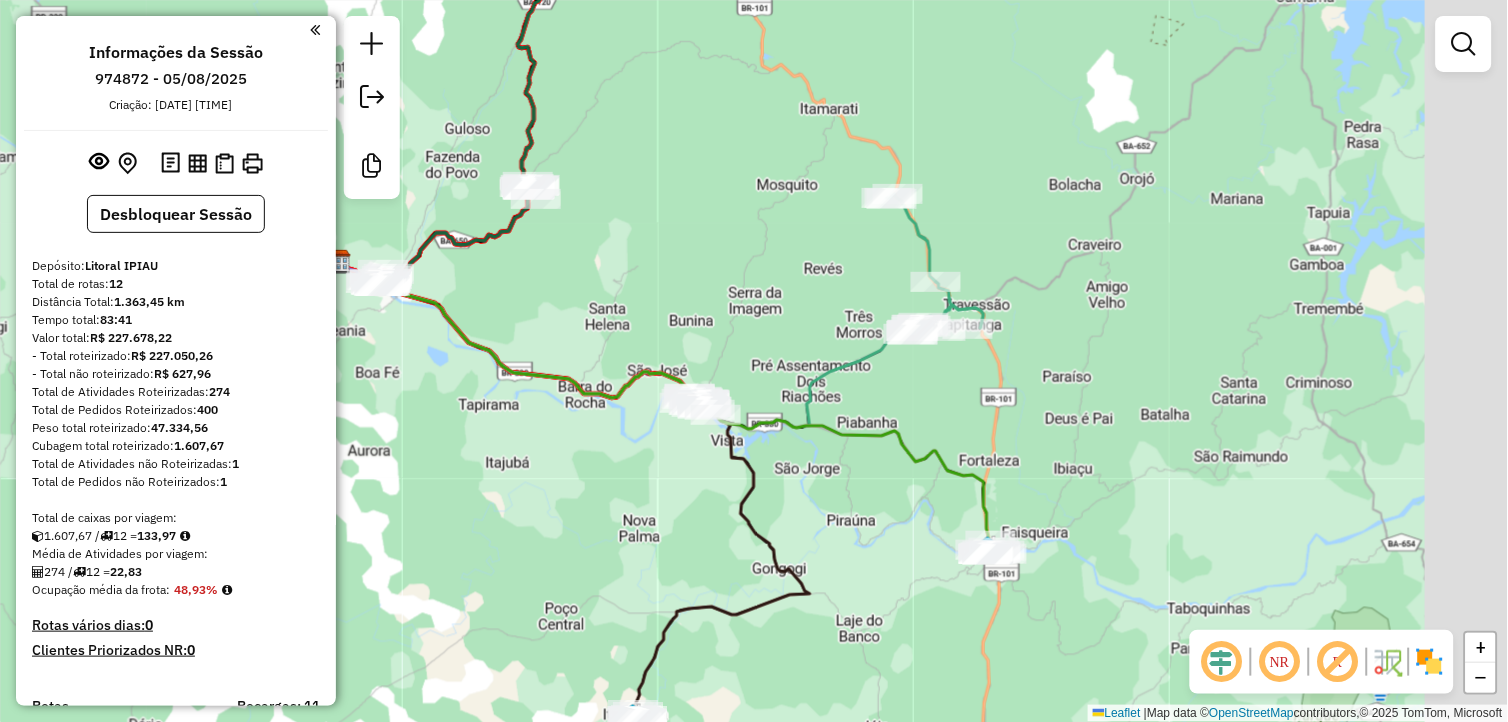 drag, startPoint x: 1035, startPoint y: 517, endPoint x: 881, endPoint y: 533, distance: 154.82893 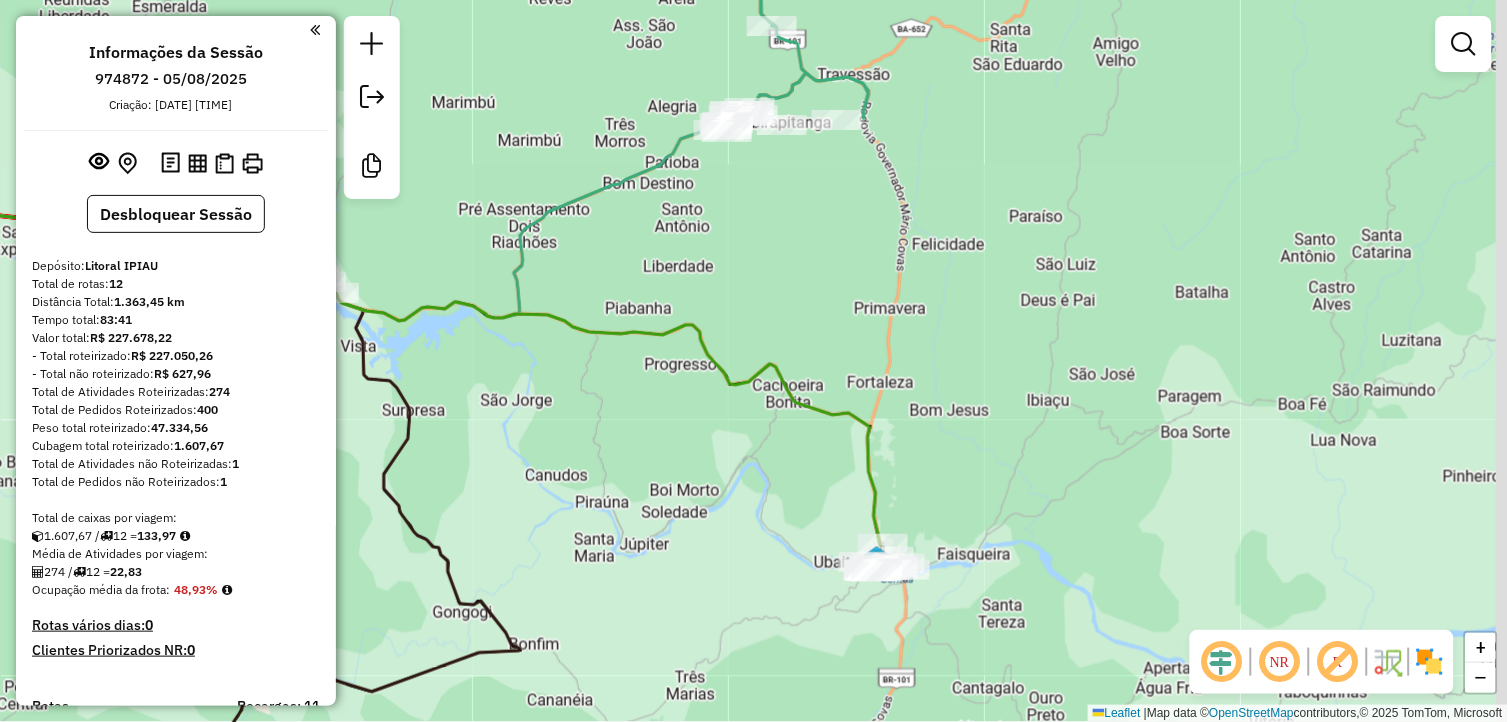 drag, startPoint x: 842, startPoint y: 607, endPoint x: 751, endPoint y: 588, distance: 92.96236 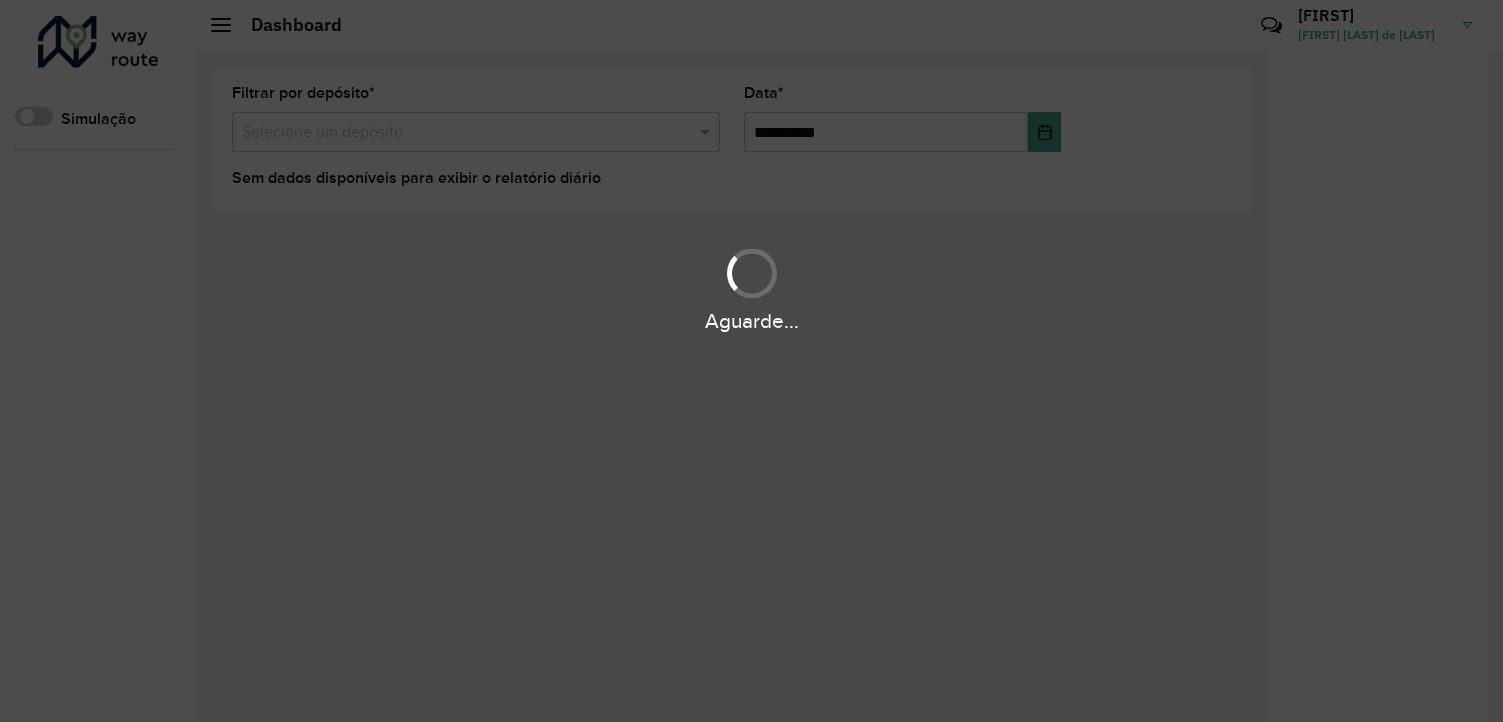 scroll, scrollTop: 0, scrollLeft: 0, axis: both 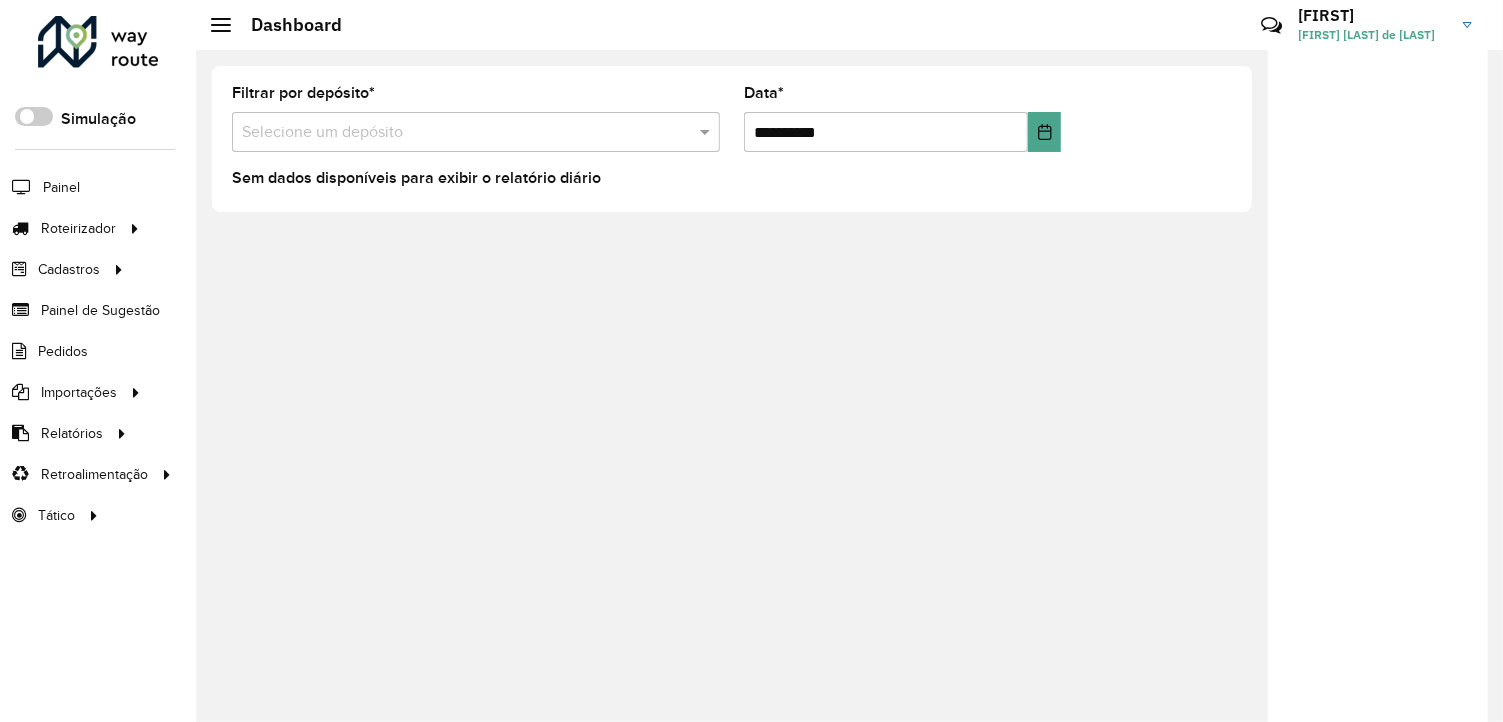 click on "[FIRST] [LAST] de [LAST]" 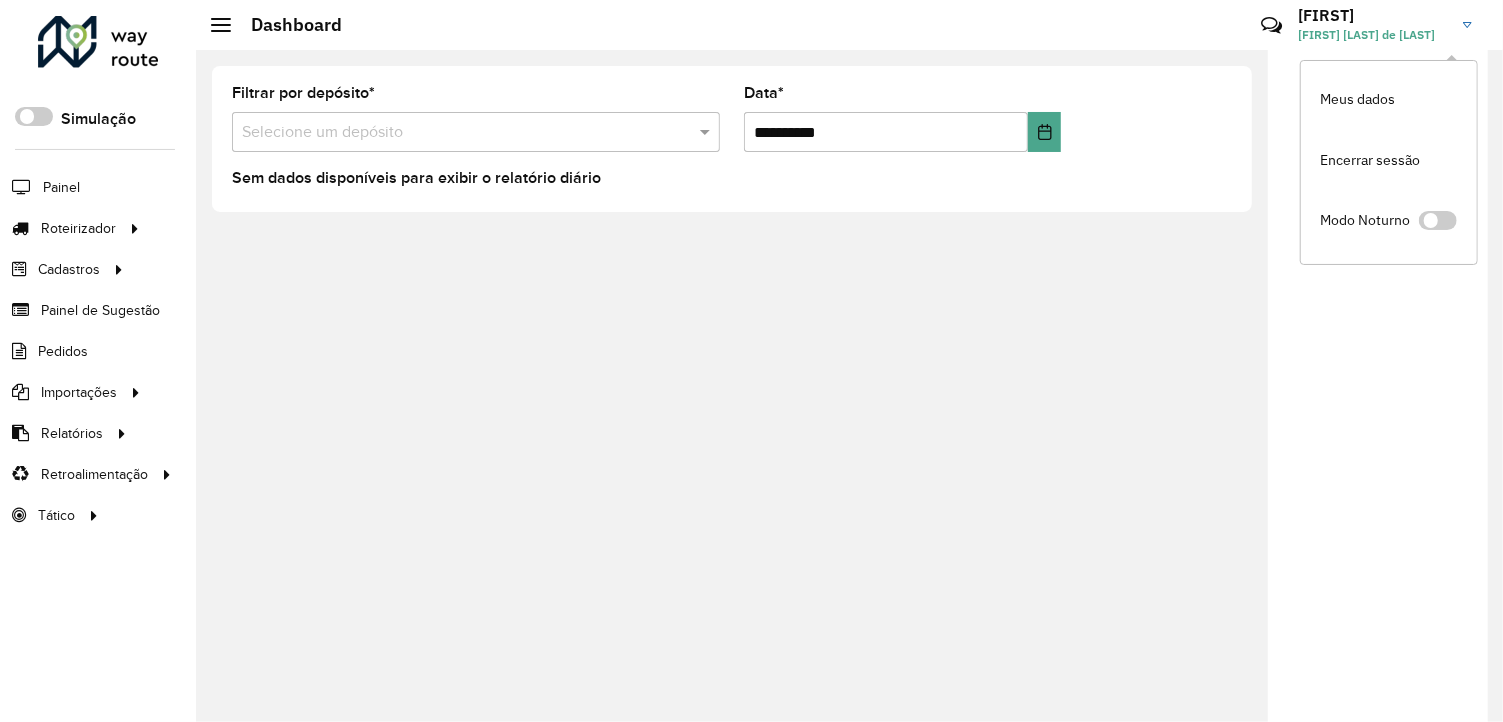 click on "Flávia Flávia Botelho de  Jesus" 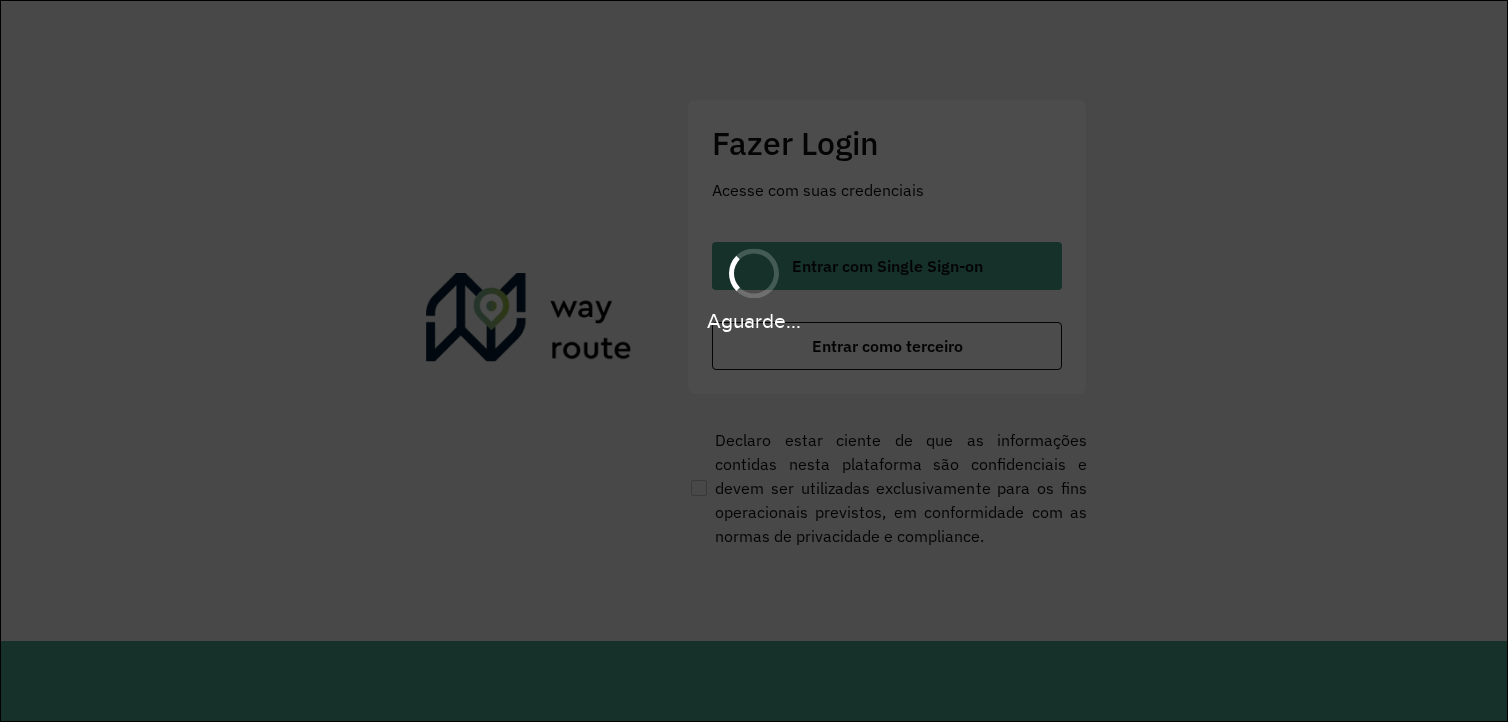 scroll, scrollTop: 0, scrollLeft: 0, axis: both 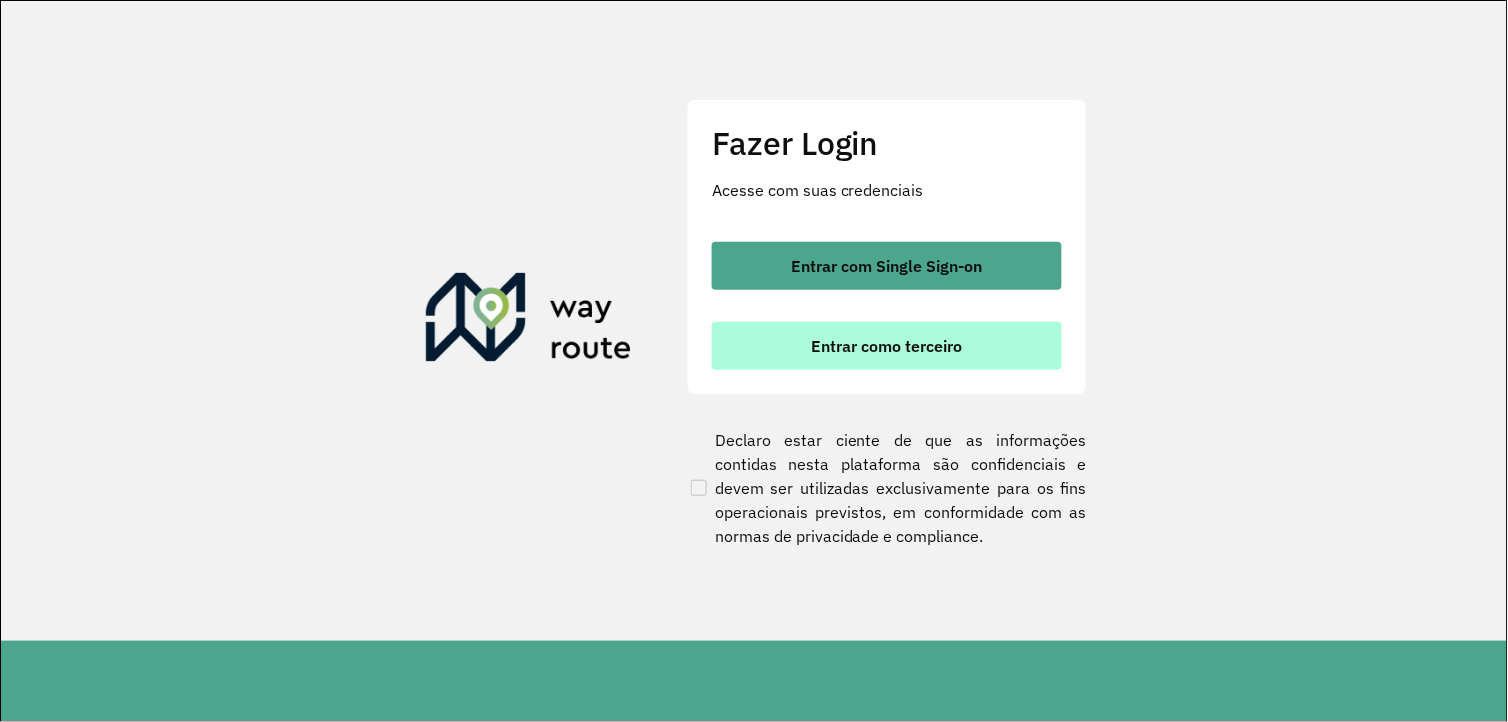 click on "Entrar como terceiro" at bounding box center [887, 346] 